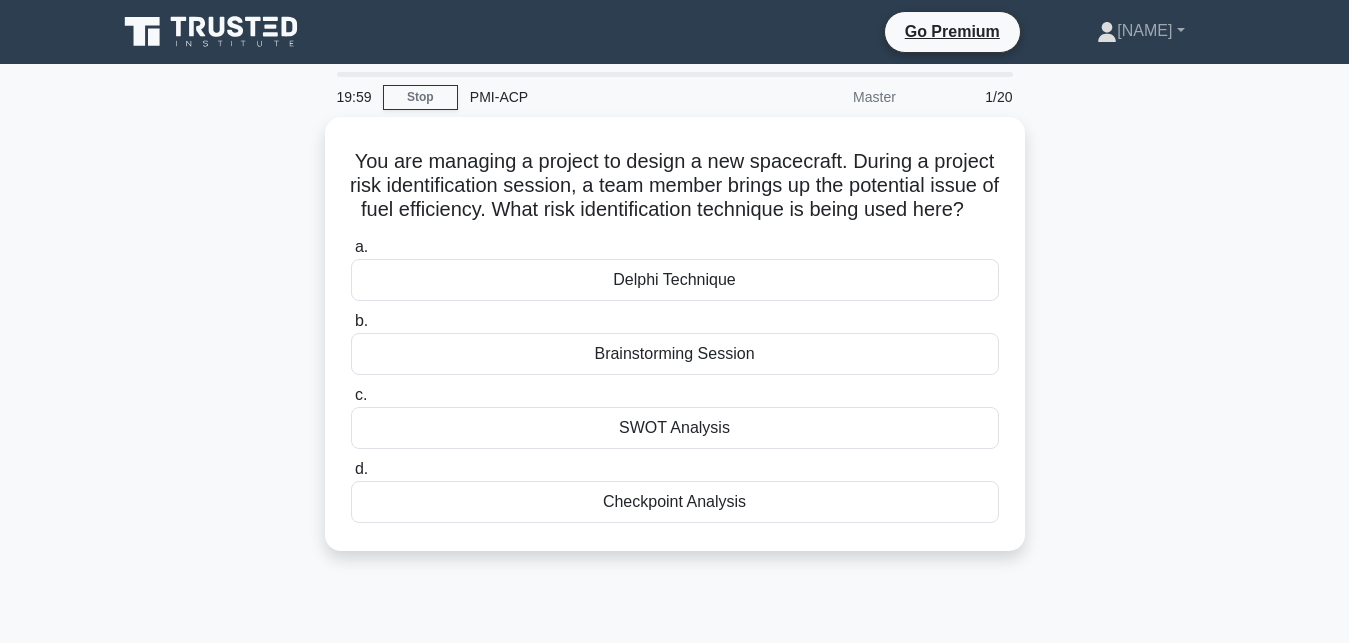 scroll, scrollTop: 0, scrollLeft: 0, axis: both 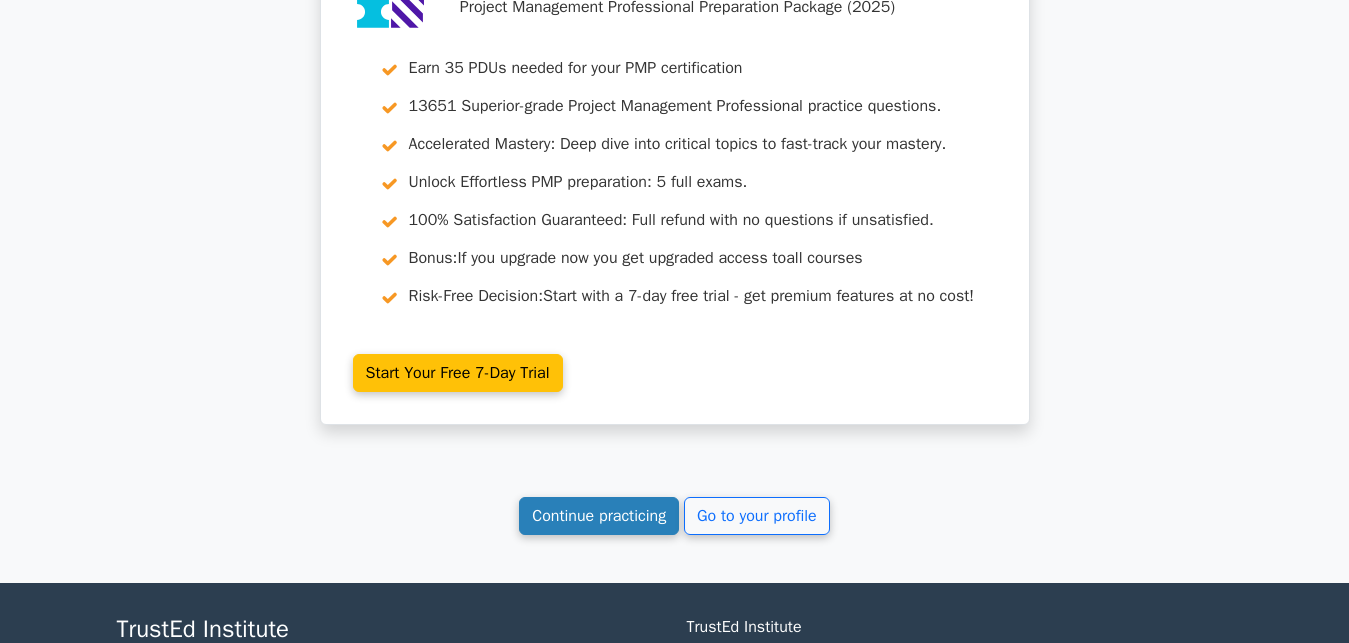 click on "Continue practicing" at bounding box center (599, 516) 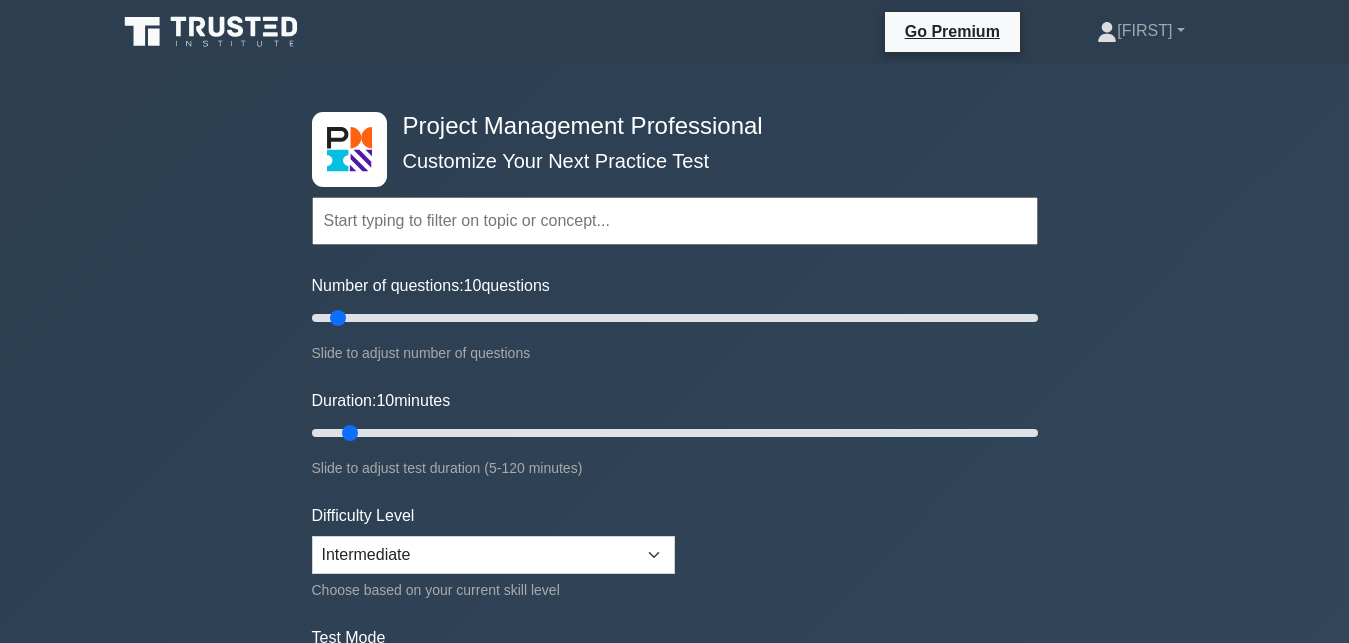 scroll, scrollTop: 0, scrollLeft: 0, axis: both 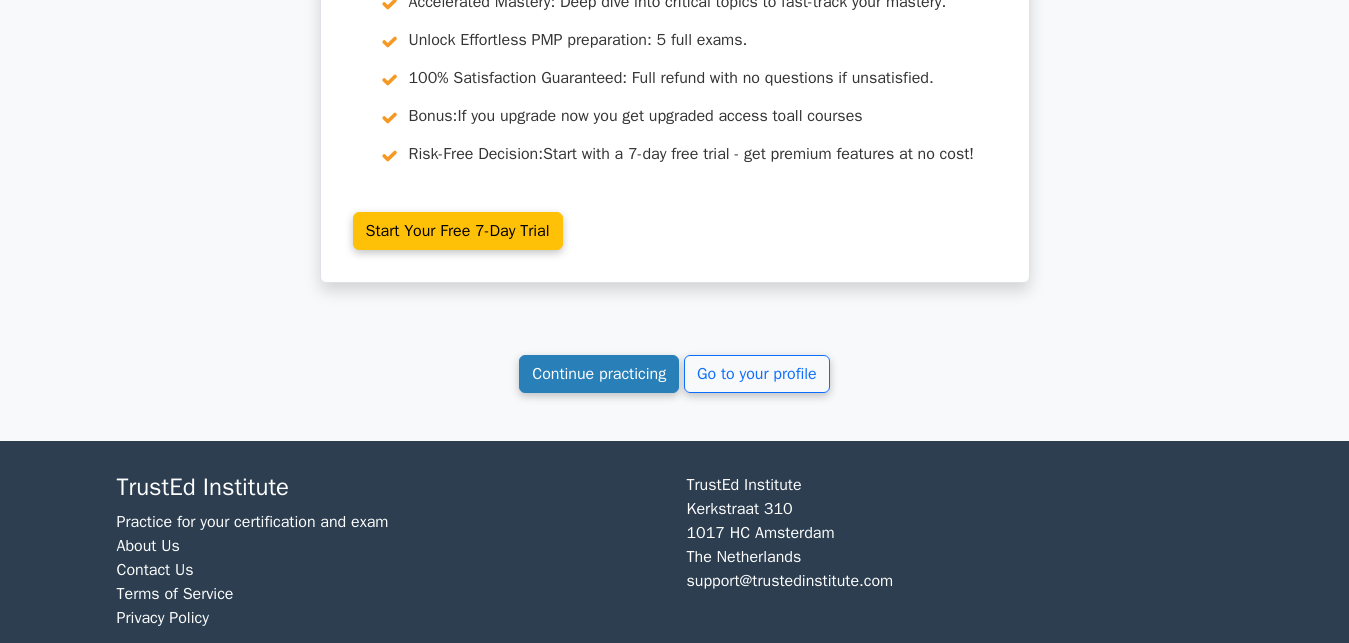 click on "Continue practicing" at bounding box center (599, 374) 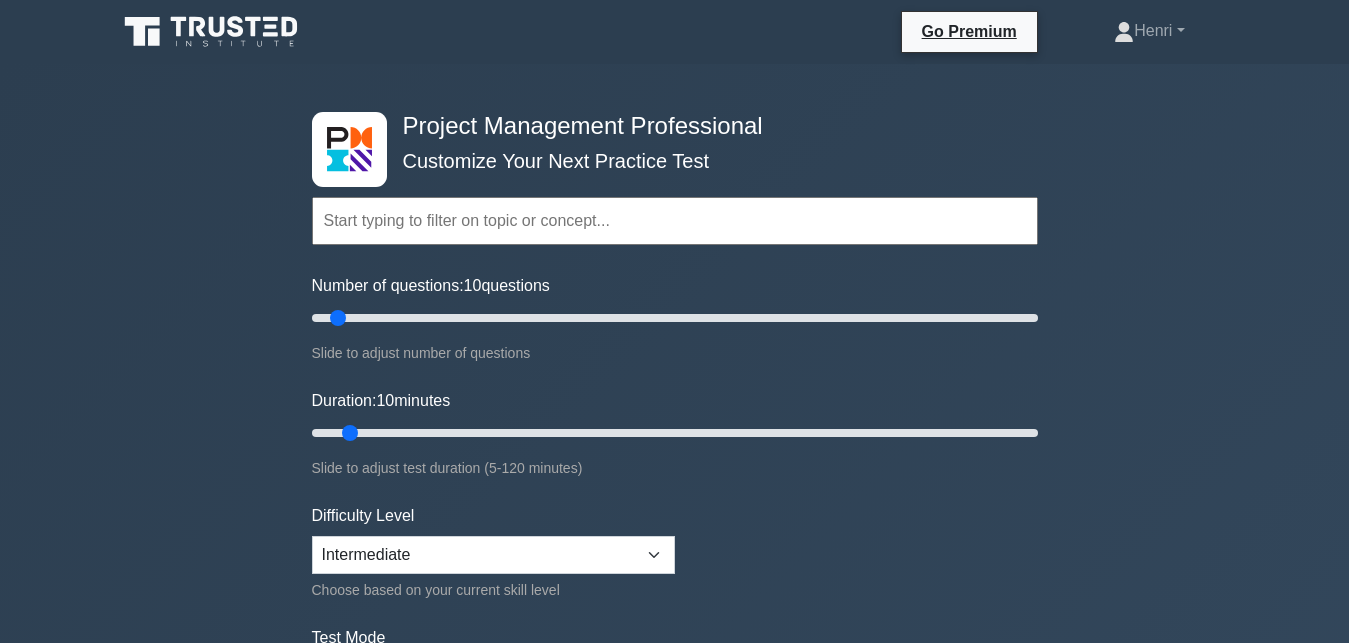 scroll, scrollTop: 0, scrollLeft: 0, axis: both 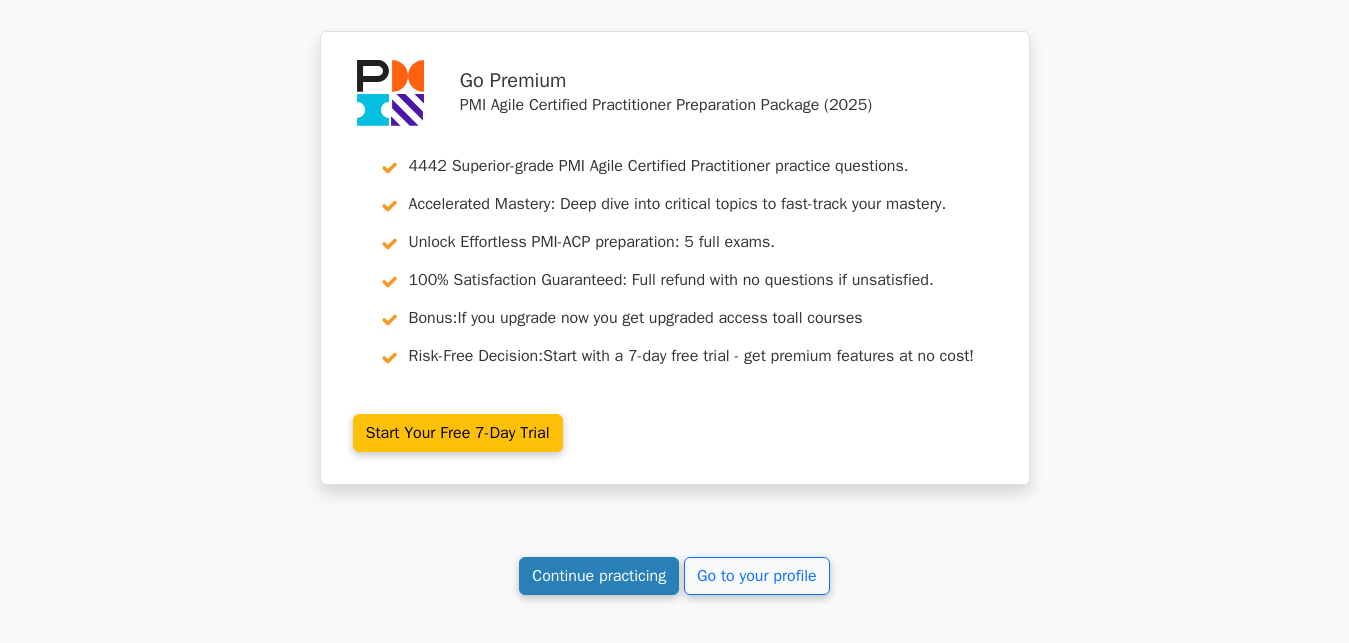 click on "Continue practicing" at bounding box center (599, 576) 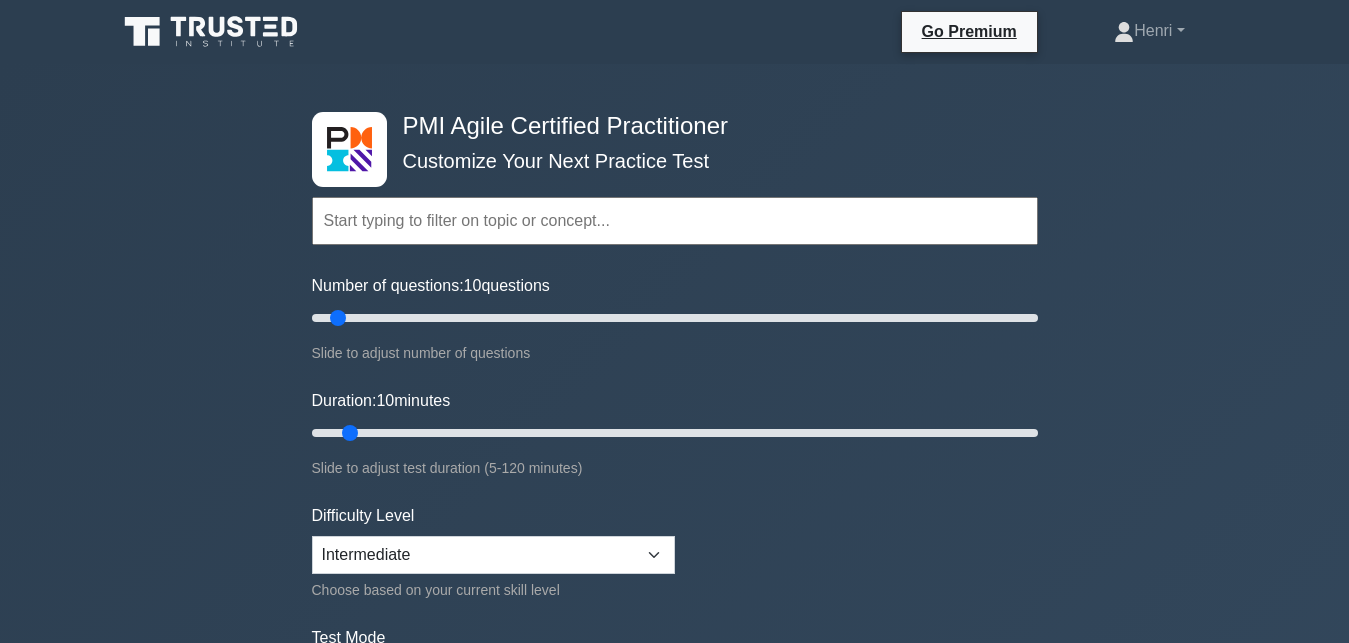 scroll, scrollTop: 0, scrollLeft: 0, axis: both 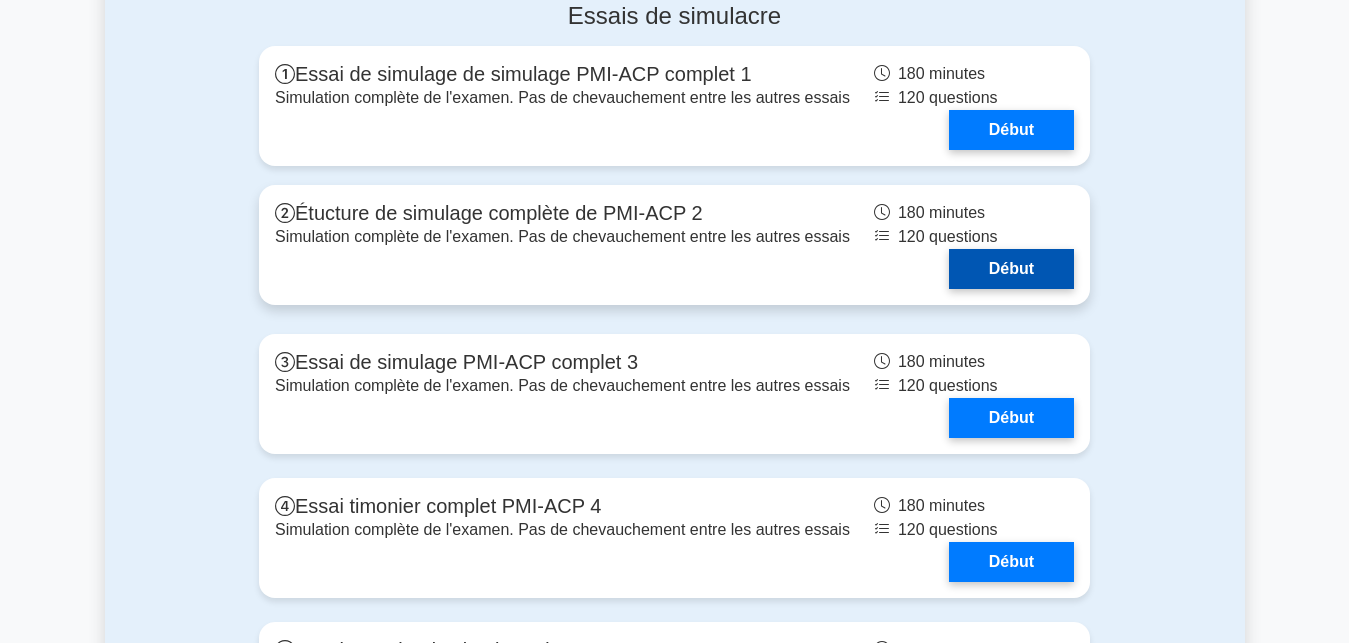 click on "Début" at bounding box center [1011, 270] 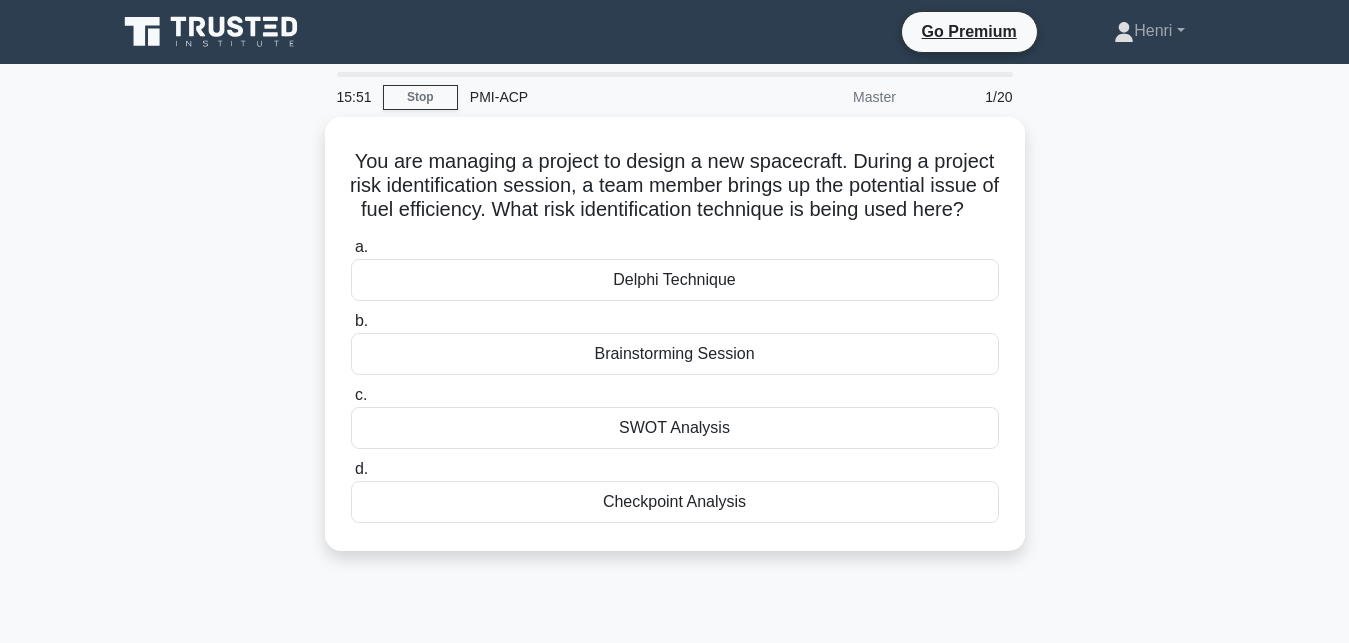 scroll, scrollTop: 0, scrollLeft: 0, axis: both 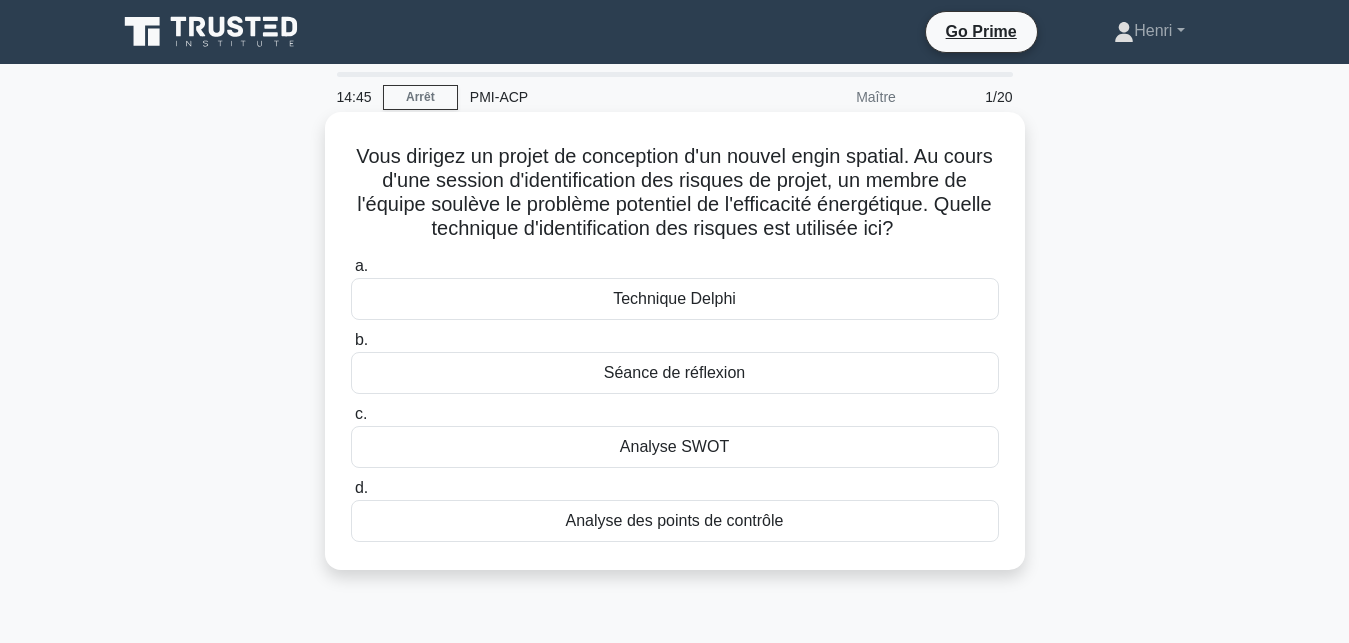 click on "Analyse SWOT" at bounding box center [675, 447] 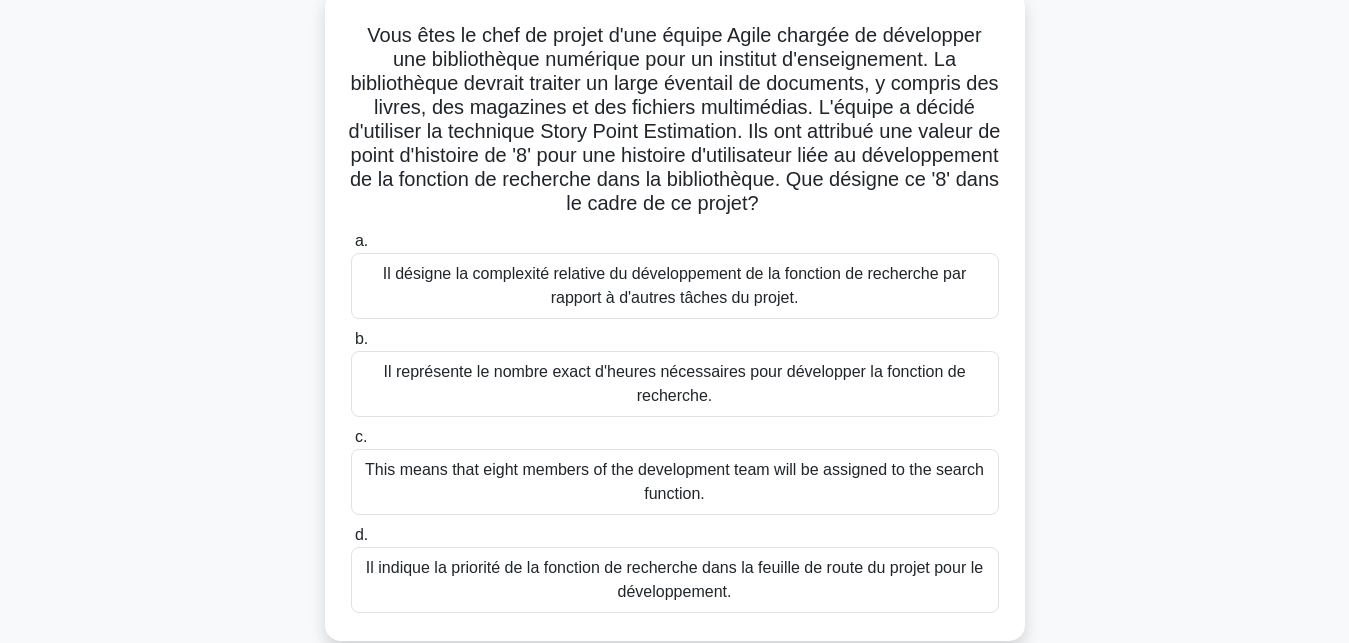 scroll, scrollTop: 174, scrollLeft: 0, axis: vertical 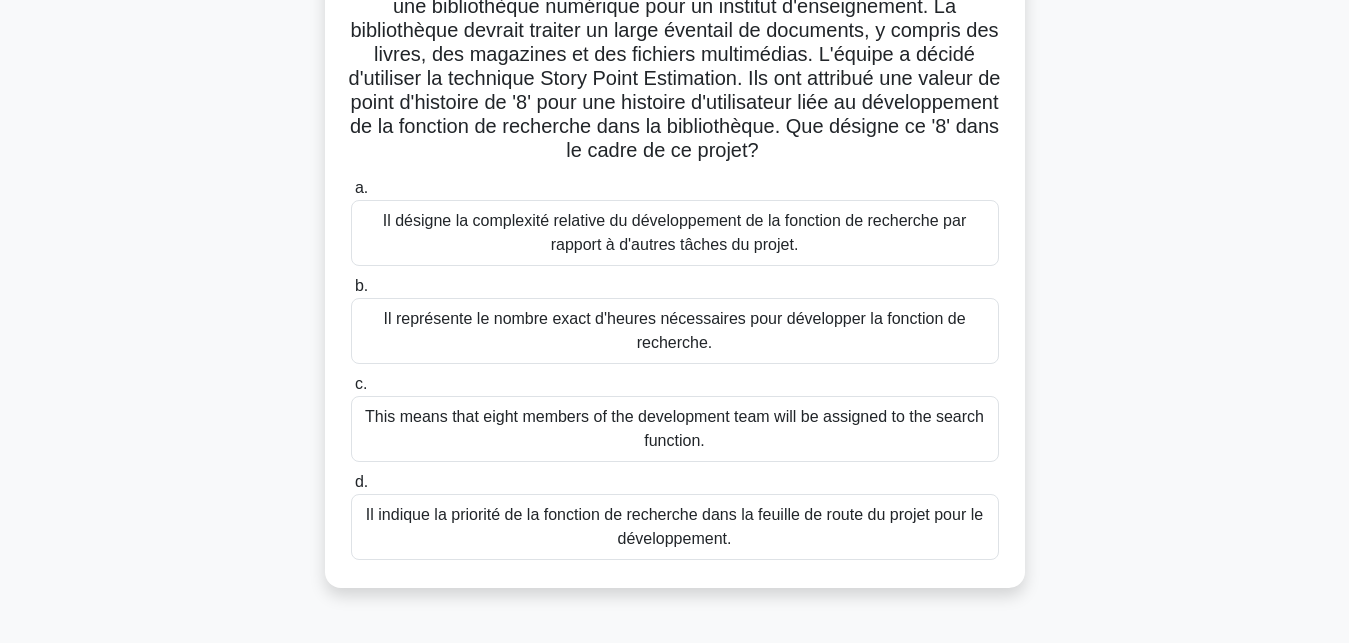click on "Il désigne la complexité relative du développement de la fonction de recherche par rapport à d'autres tâches du projet." at bounding box center (675, 233) 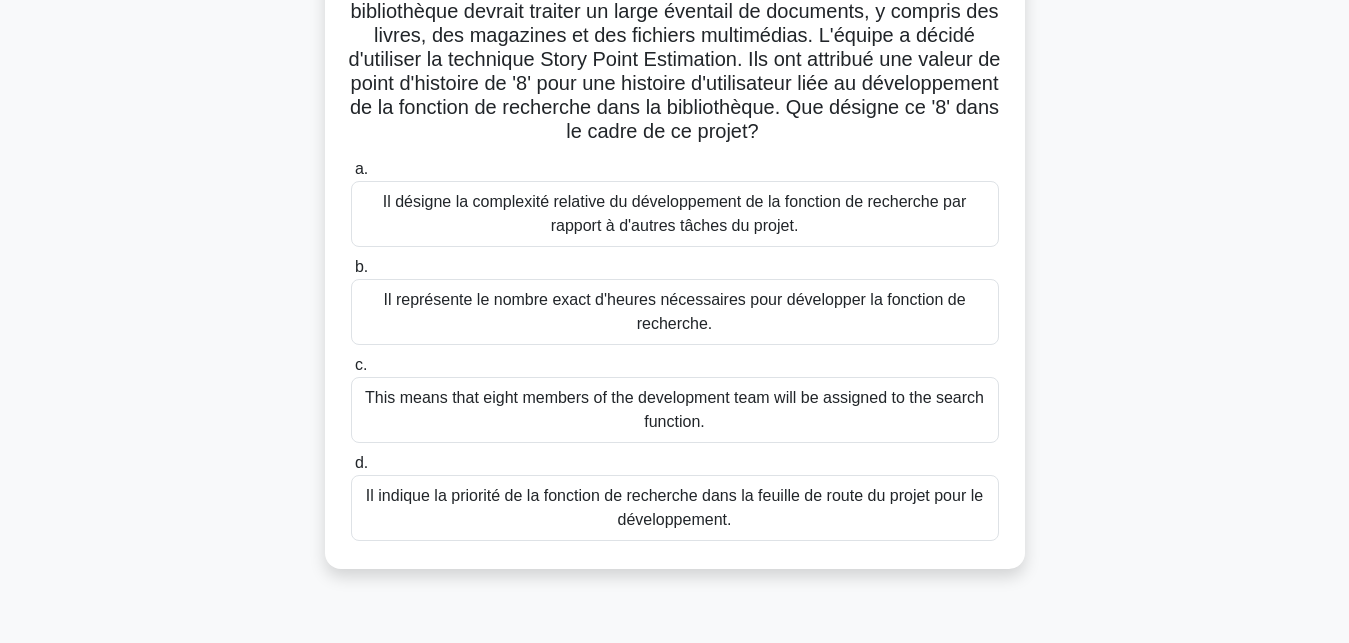 scroll, scrollTop: 174, scrollLeft: 0, axis: vertical 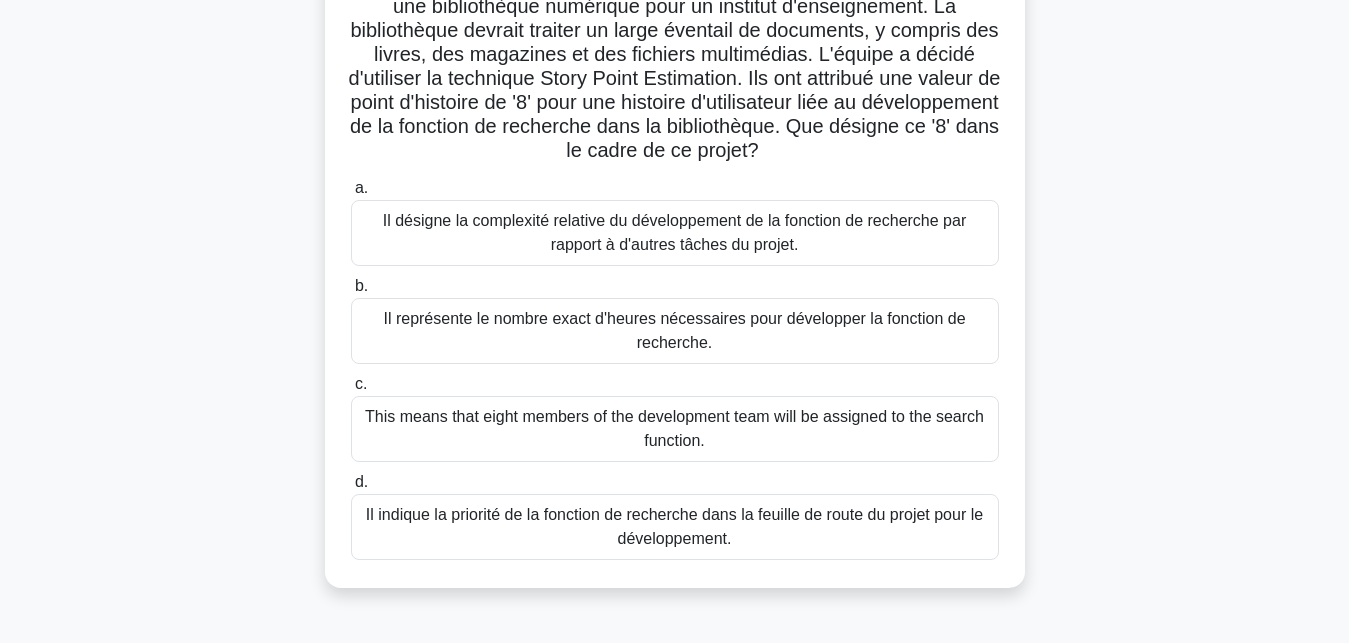 click on "Il désigne la complexité relative du développement de la fonction de recherche par rapport à d'autres tâches du projet." at bounding box center [675, 233] 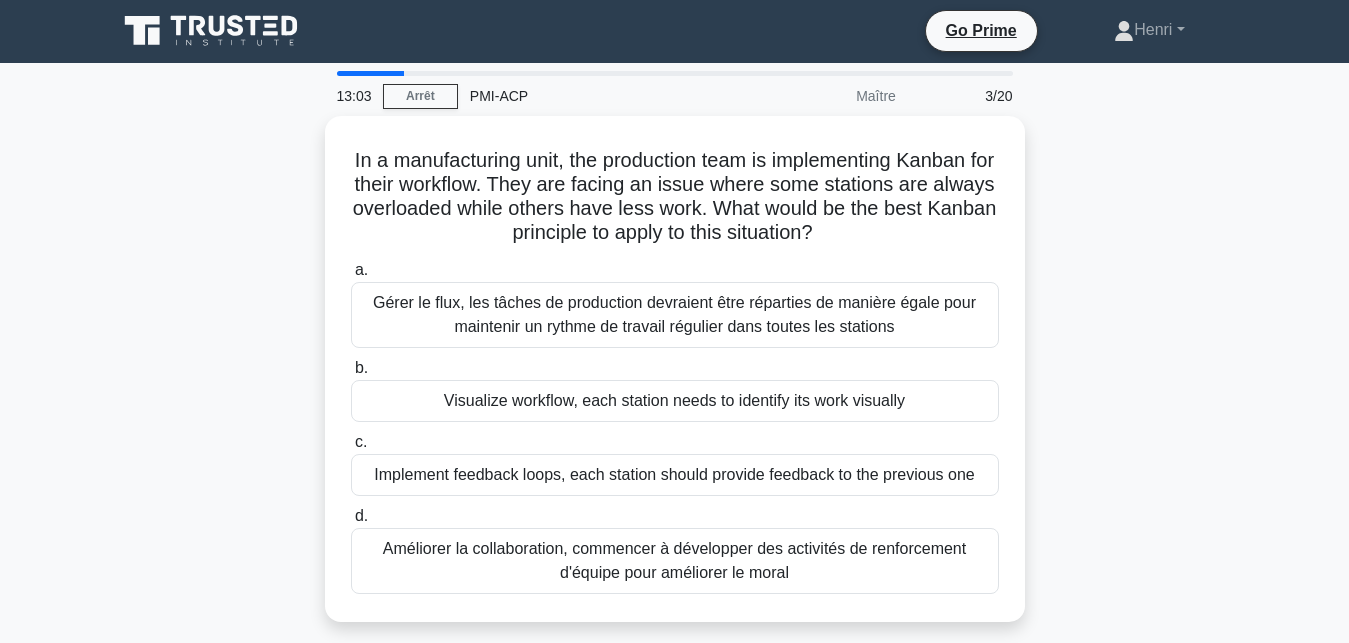 scroll, scrollTop: 0, scrollLeft: 0, axis: both 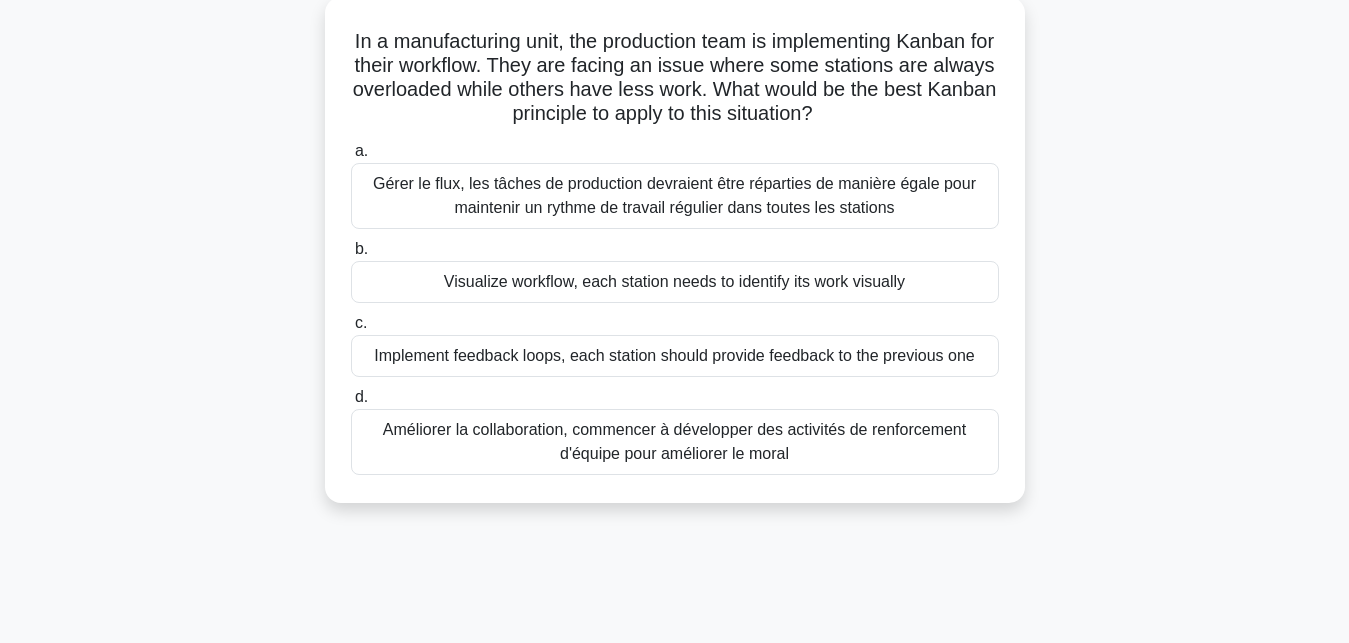 click on "Gérer le flux, les tâches de production devraient être réparties de manière égale pour maintenir un rythme de travail régulier dans toutes les stations" at bounding box center (675, 196) 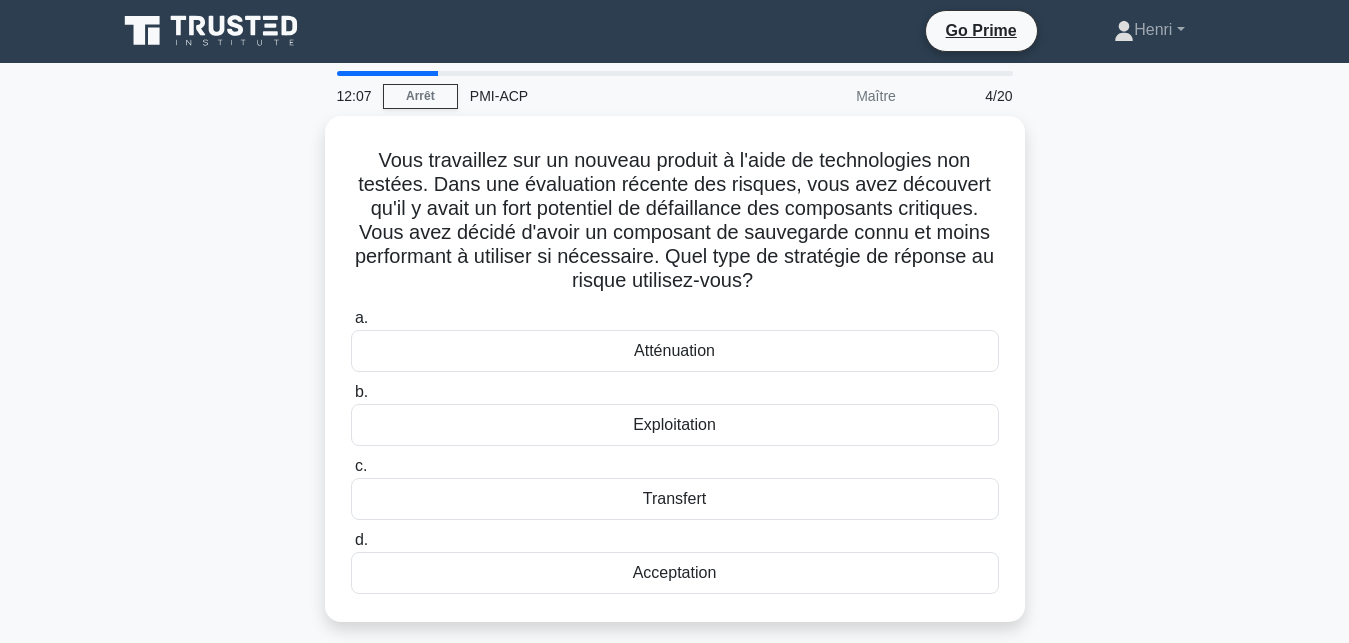 scroll, scrollTop: 0, scrollLeft: 0, axis: both 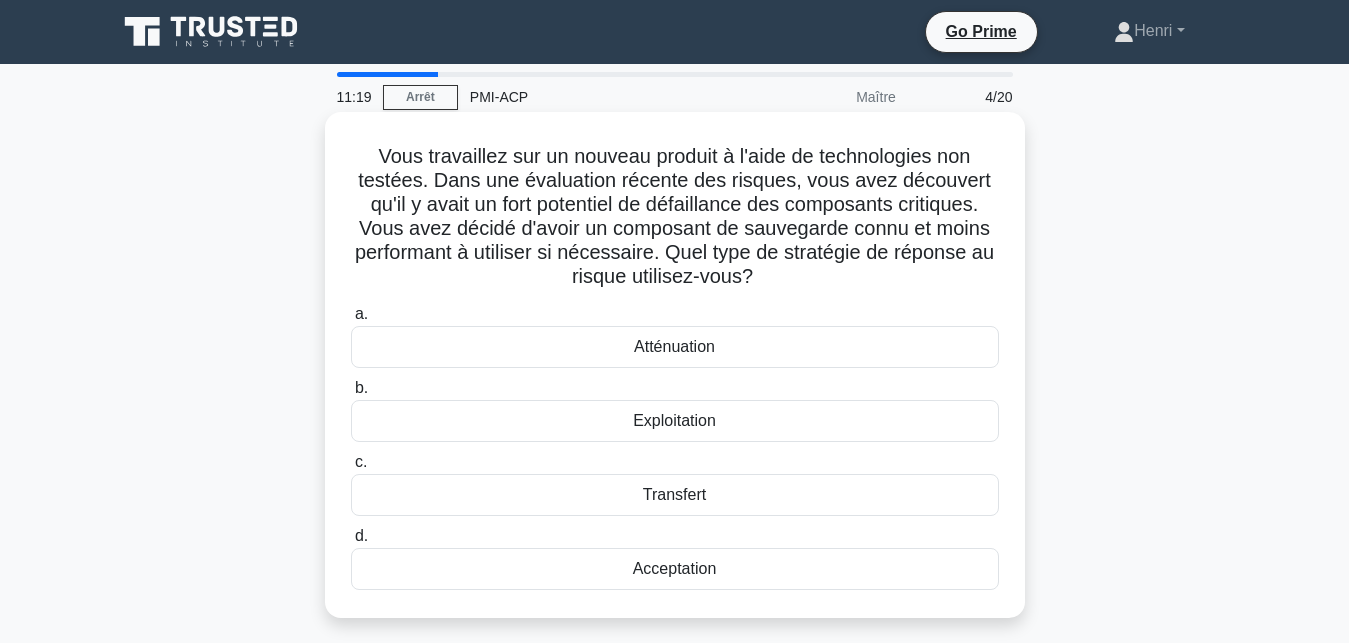 click on "Atténuation" at bounding box center (675, 347) 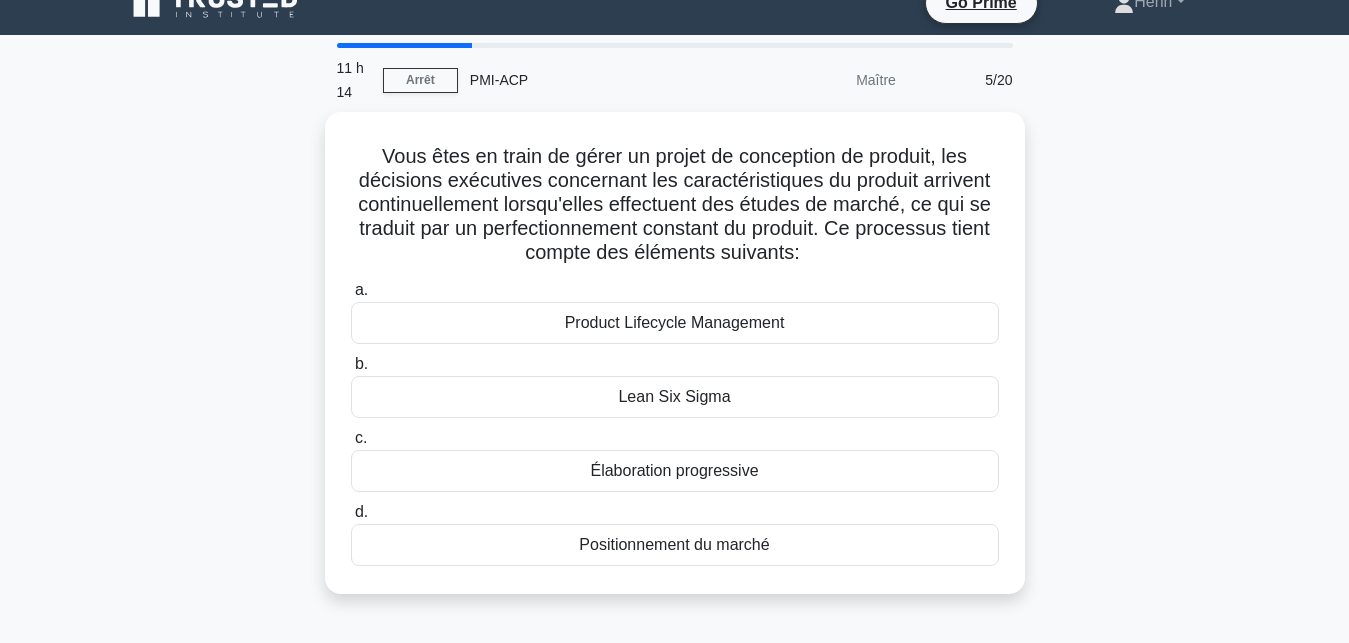 scroll, scrollTop: 30, scrollLeft: 0, axis: vertical 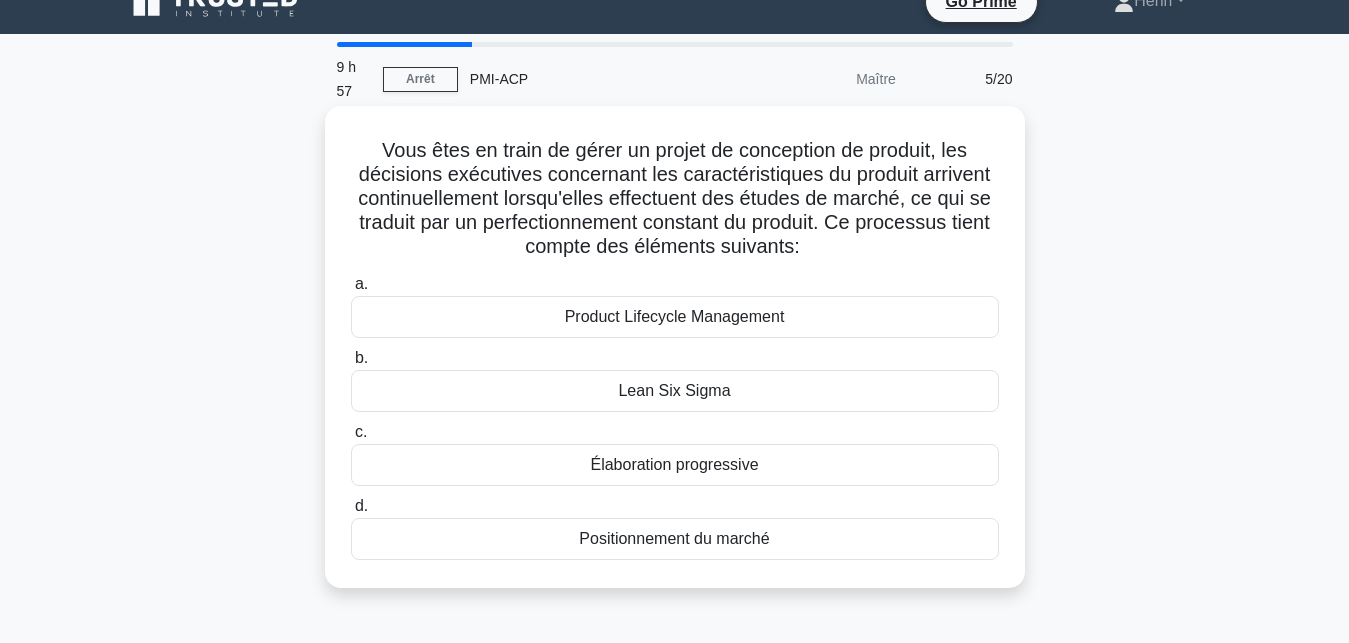 click on "a.
Gestion du cycle de vie des produits
b.
Lean Six Sigma
c. d." at bounding box center [675, 416] 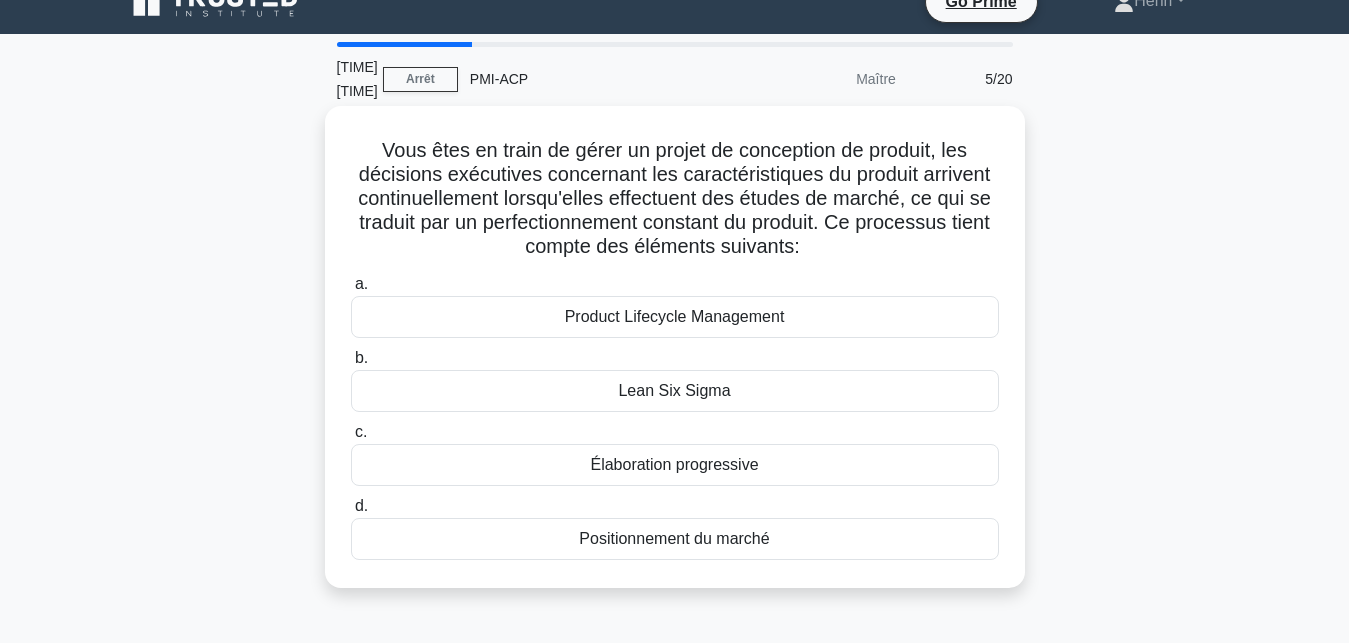 click on "Gestion du cycle de vie des produits" at bounding box center [675, 317] 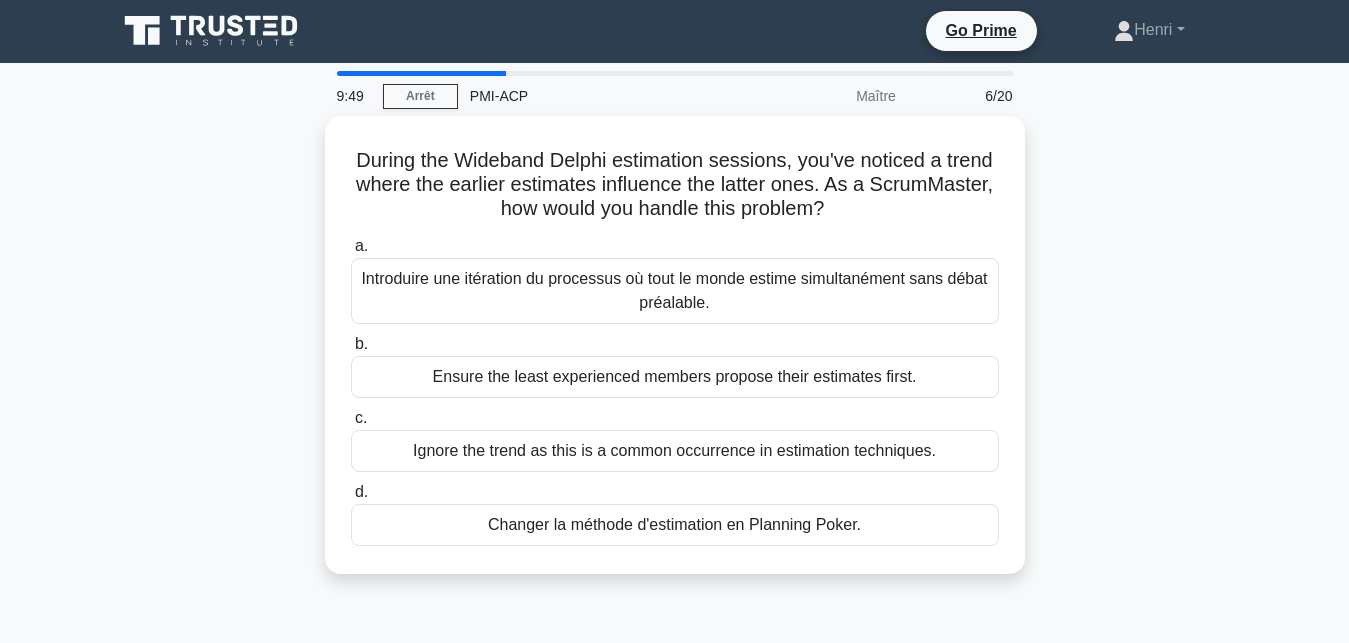 scroll, scrollTop: 0, scrollLeft: 0, axis: both 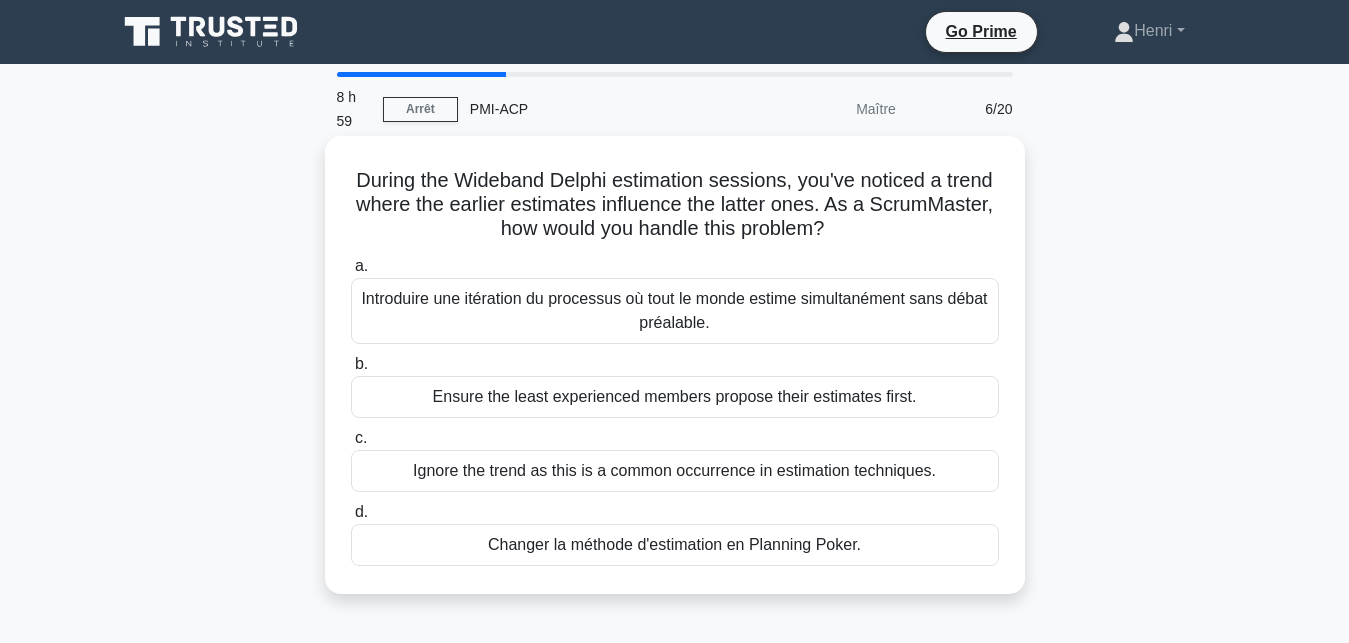 click on "Introduire une itération du processus où tout le monde estime simultanément sans débat préalable." at bounding box center (675, 311) 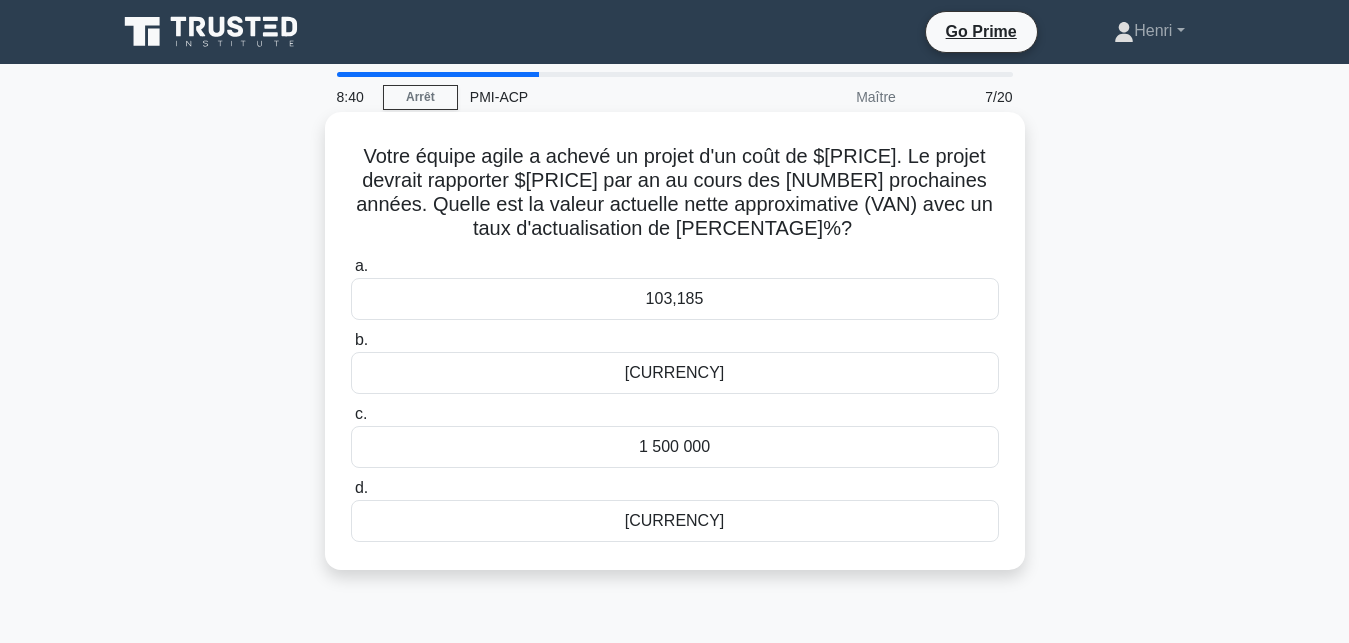 click on "1 800 000" at bounding box center [675, 373] 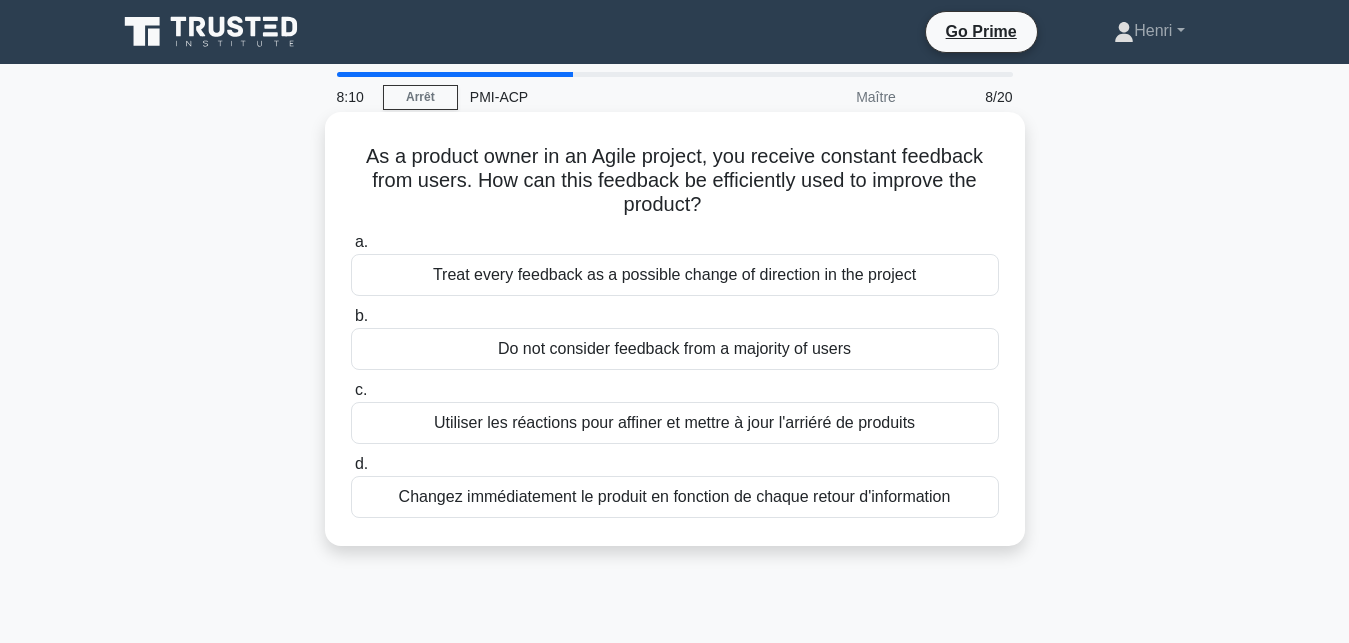 click on "Traiter chaque retour d'information comme un changement de direction possible dans le projet" at bounding box center (675, 275) 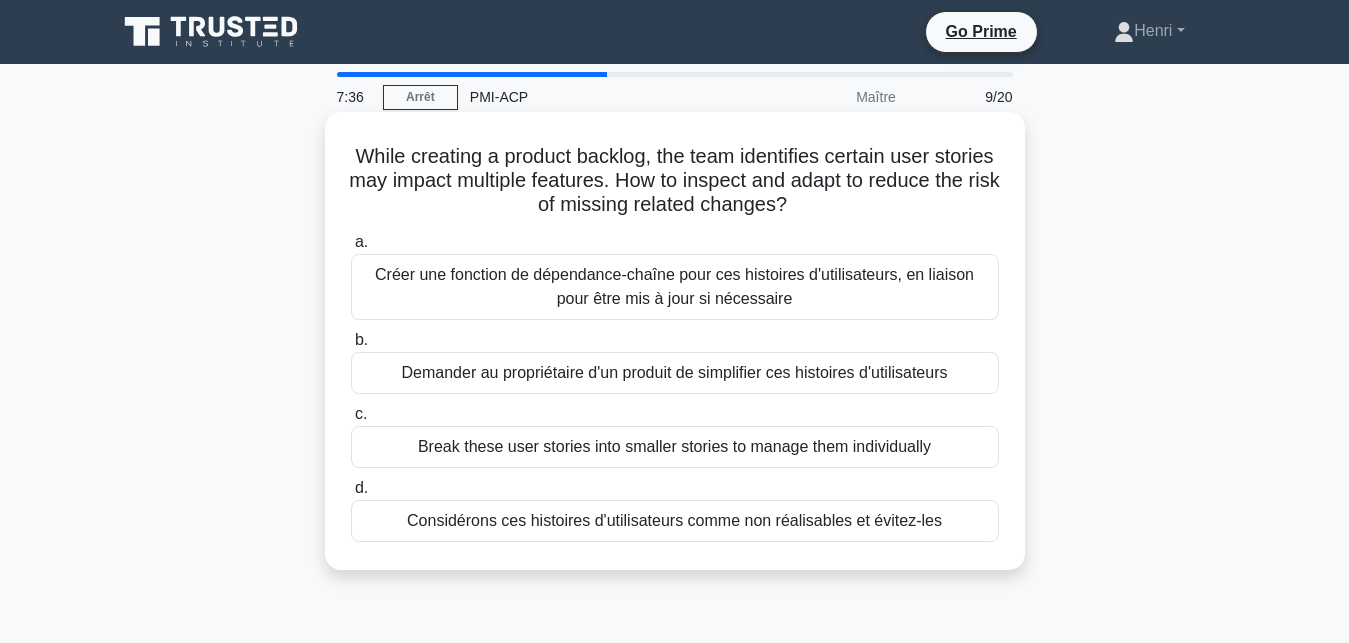 click on "Demander au propriétaire d'un produit de simplifier ces histoires d'utilisateurs" at bounding box center (675, 373) 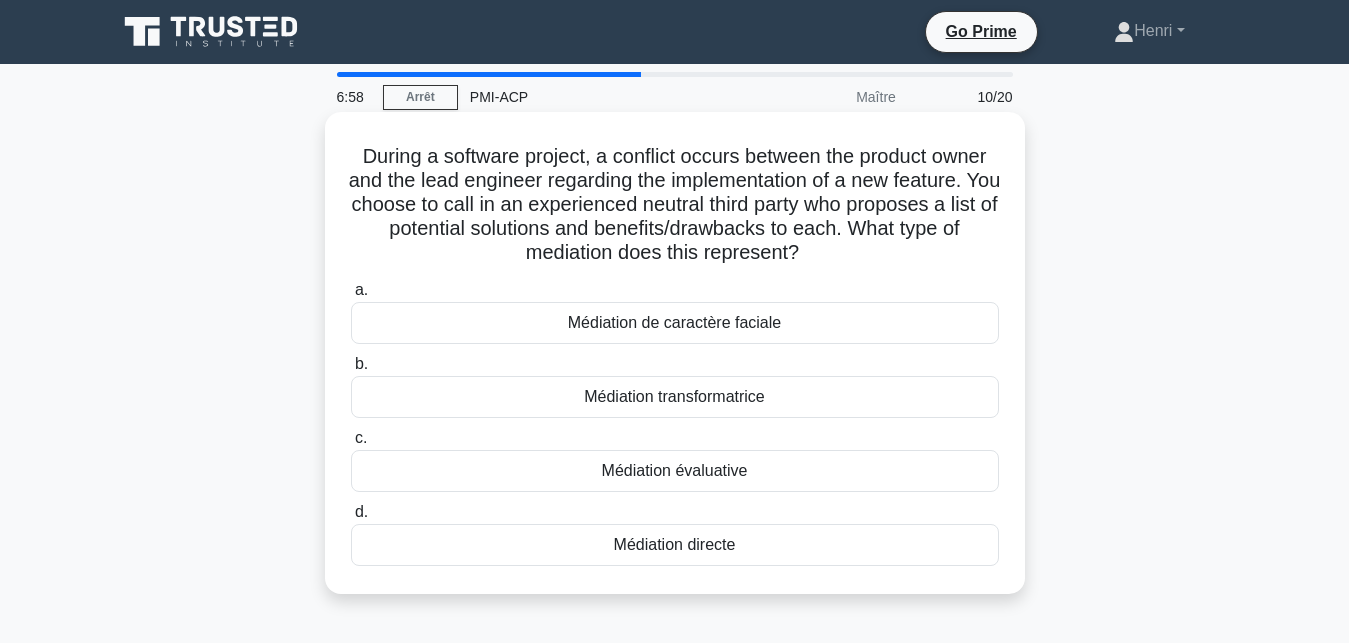 click on "Médiation directe" at bounding box center [675, 545] 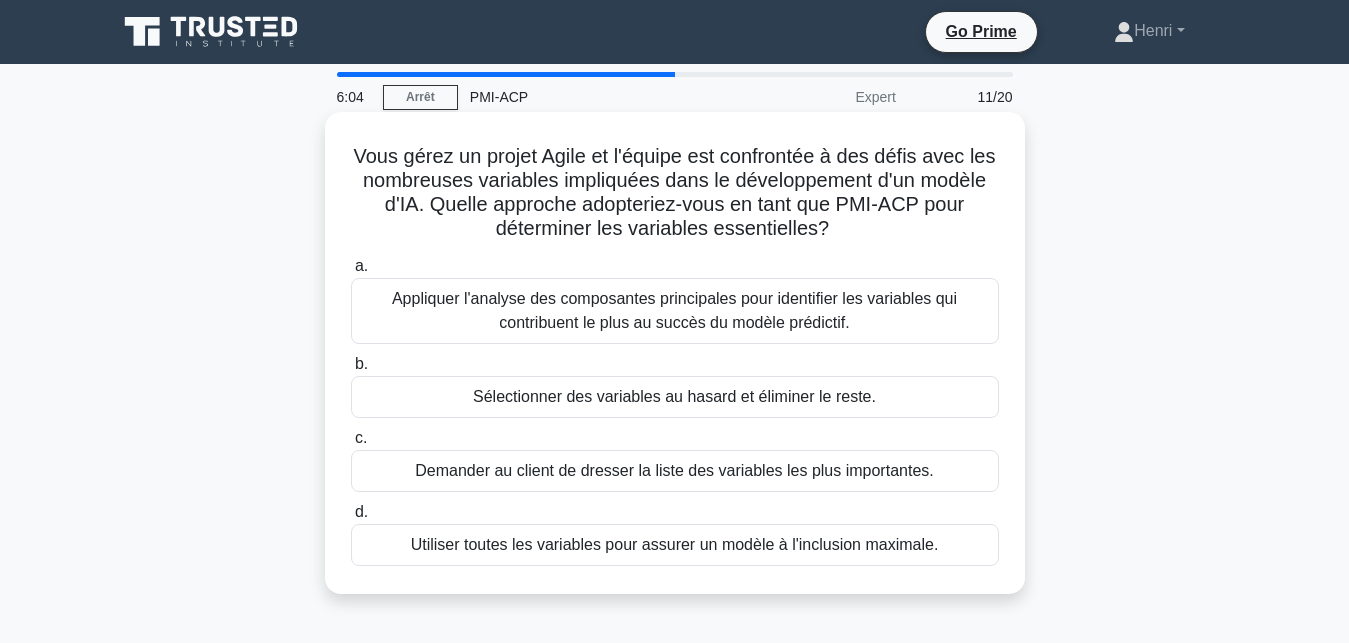 click on "Demander au client de dresser la liste des variables les plus importantes." at bounding box center (675, 471) 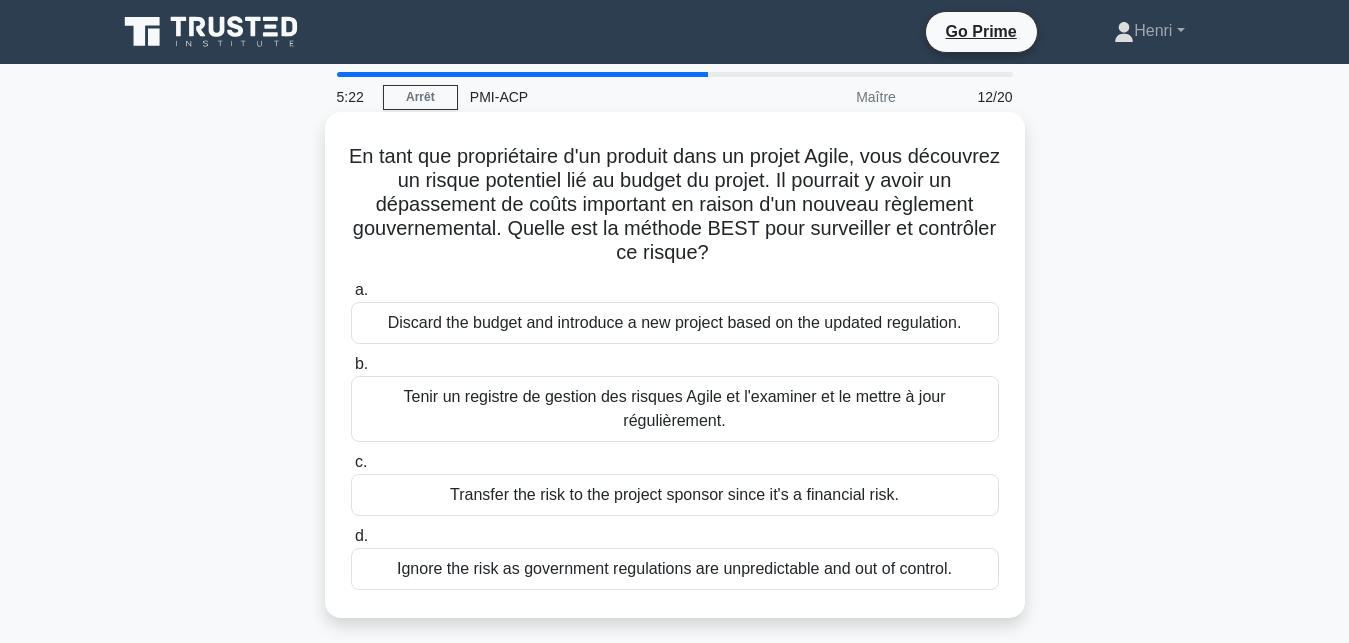 click on "Tenir un registre de gestion des risques Agile et l'examiner et le mettre à jour régulièrement." at bounding box center [675, 409] 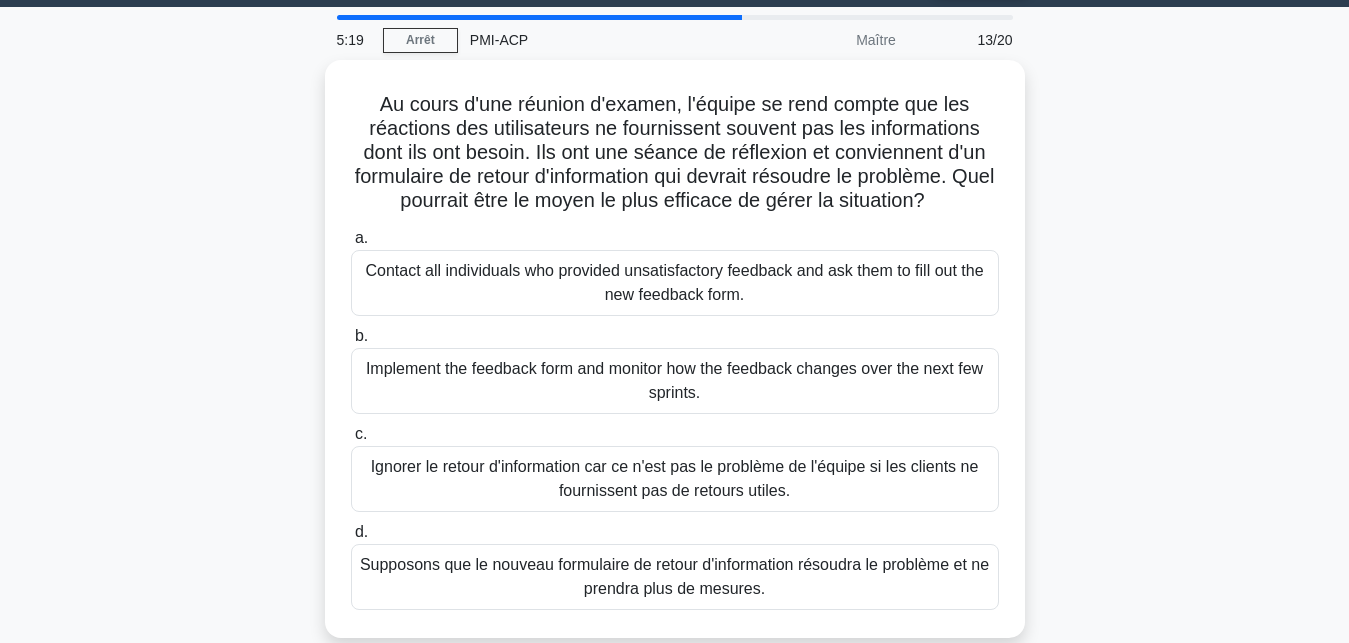 scroll, scrollTop: 61, scrollLeft: 0, axis: vertical 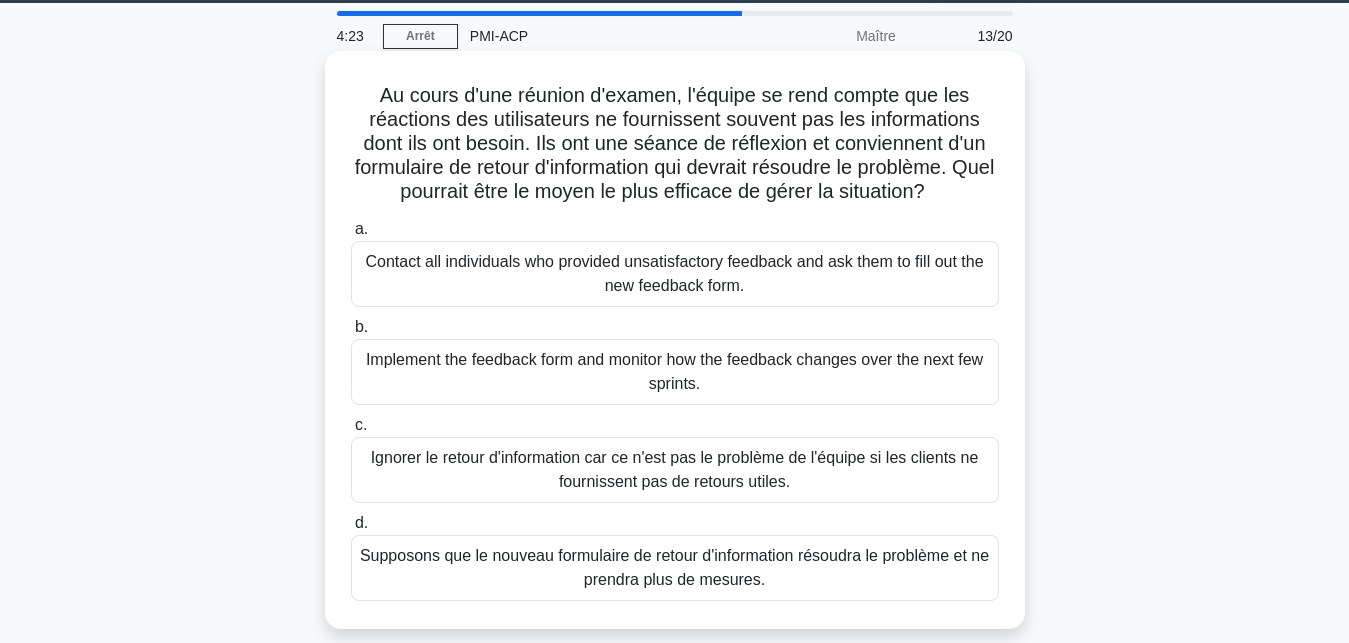 click on "Mettre en œuvre le formulaire de retour d'information et suivre l'évolution du retour d'information au cours des prochains sprints." at bounding box center [675, 372] 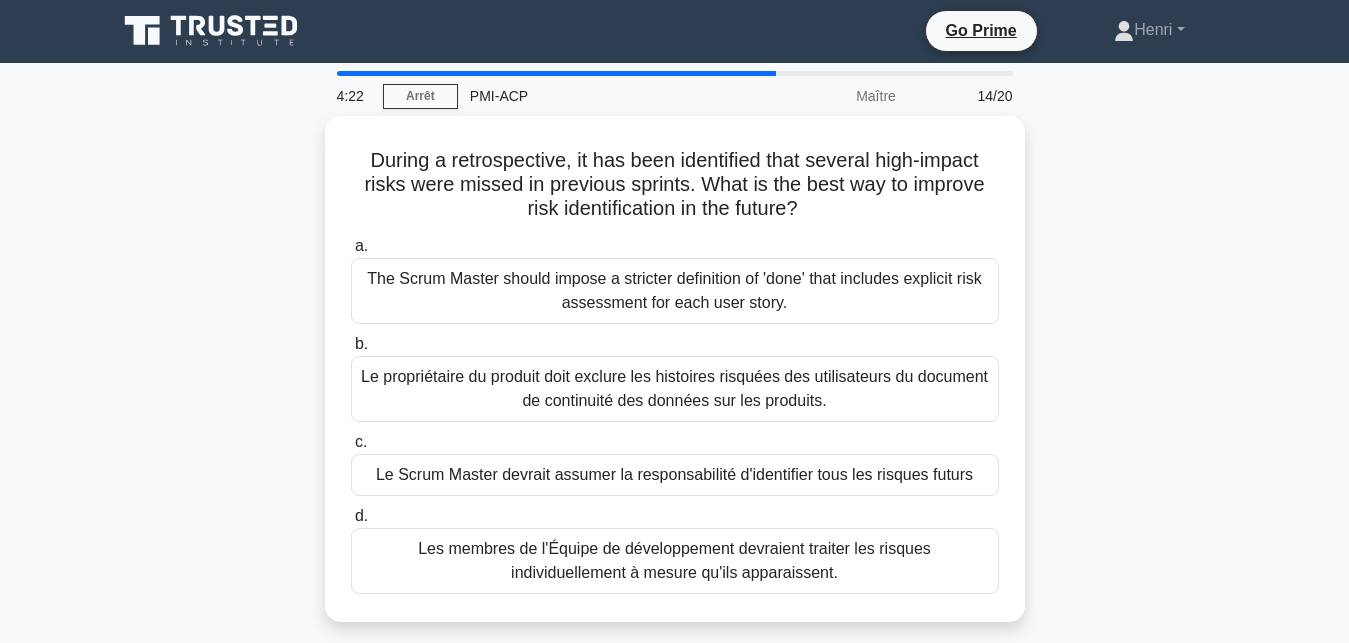 scroll, scrollTop: 0, scrollLeft: 0, axis: both 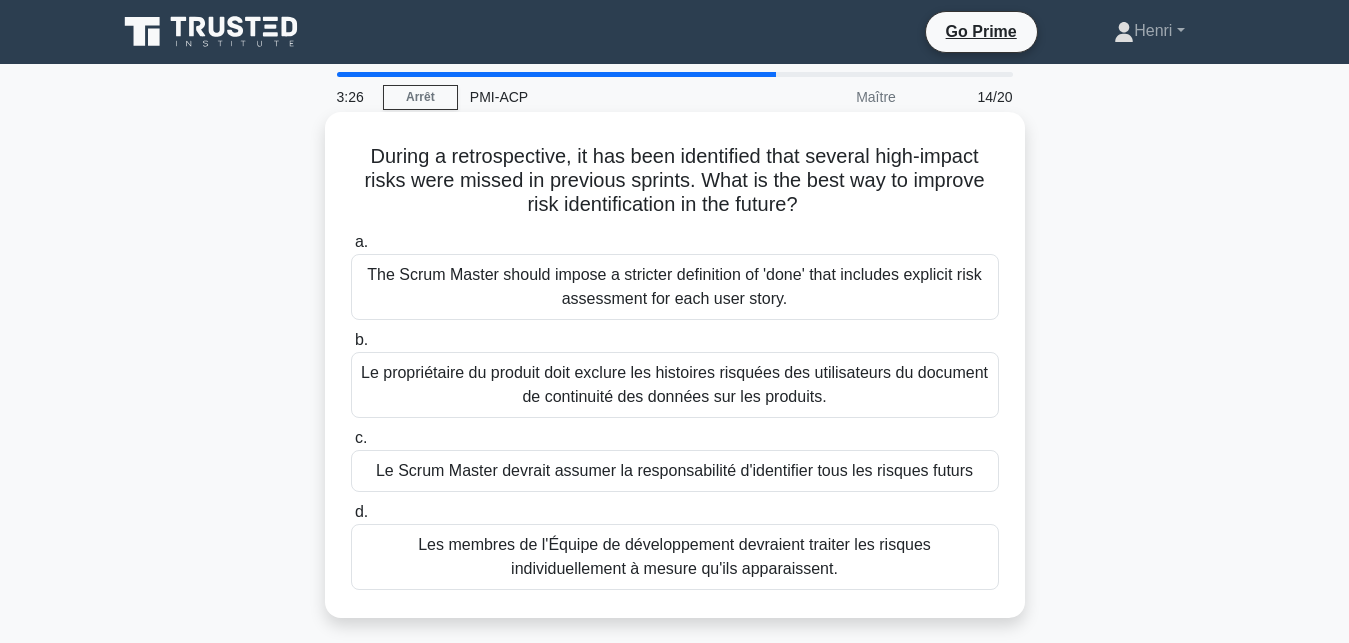 click on "Les membres de l'Équipe de développement devraient traiter les risques individuellement à mesure qu'ils apparaissent." at bounding box center [675, 557] 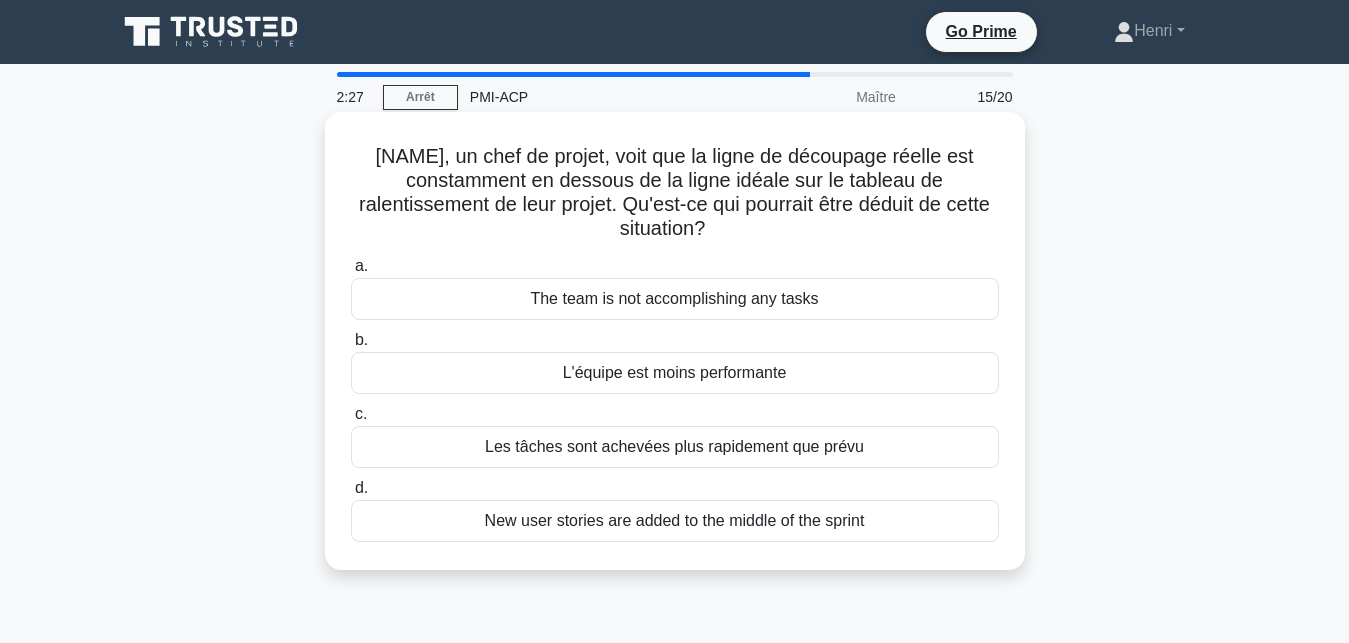 click on "L'équipe est moins performante" at bounding box center (675, 373) 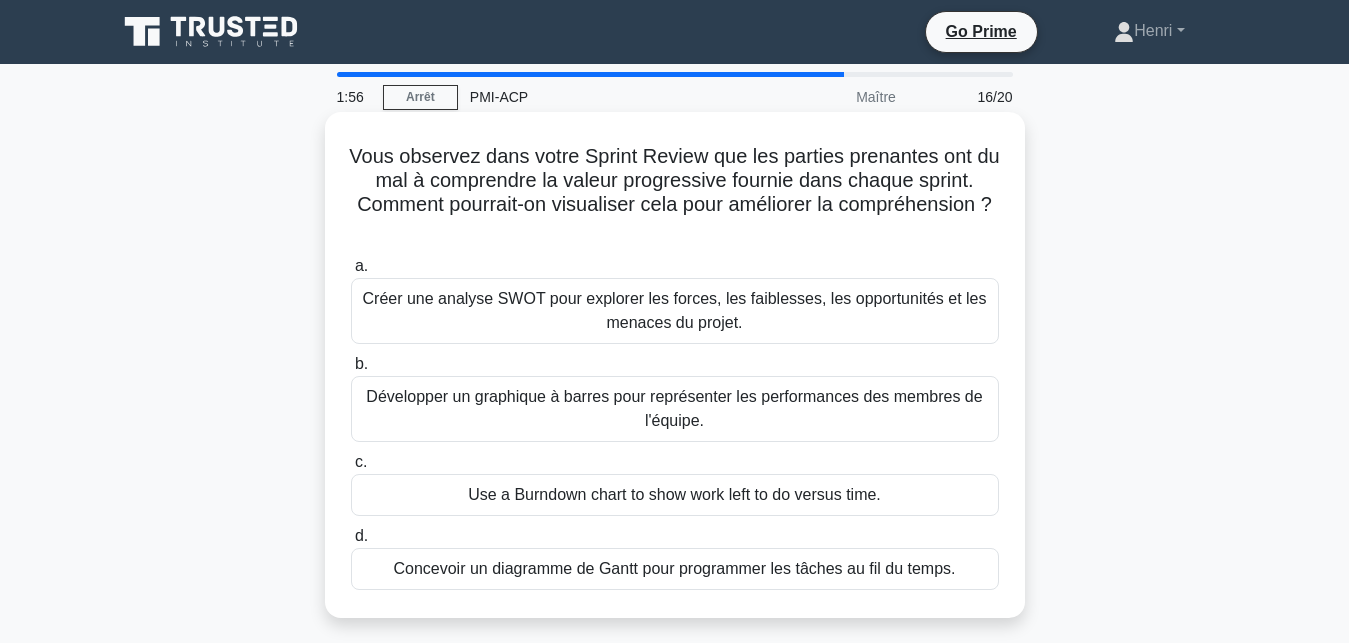 click on "Créer une analyse SWOT pour explorer les forces, les faiblesses, les opportunités et les menaces du projet." at bounding box center [675, 311] 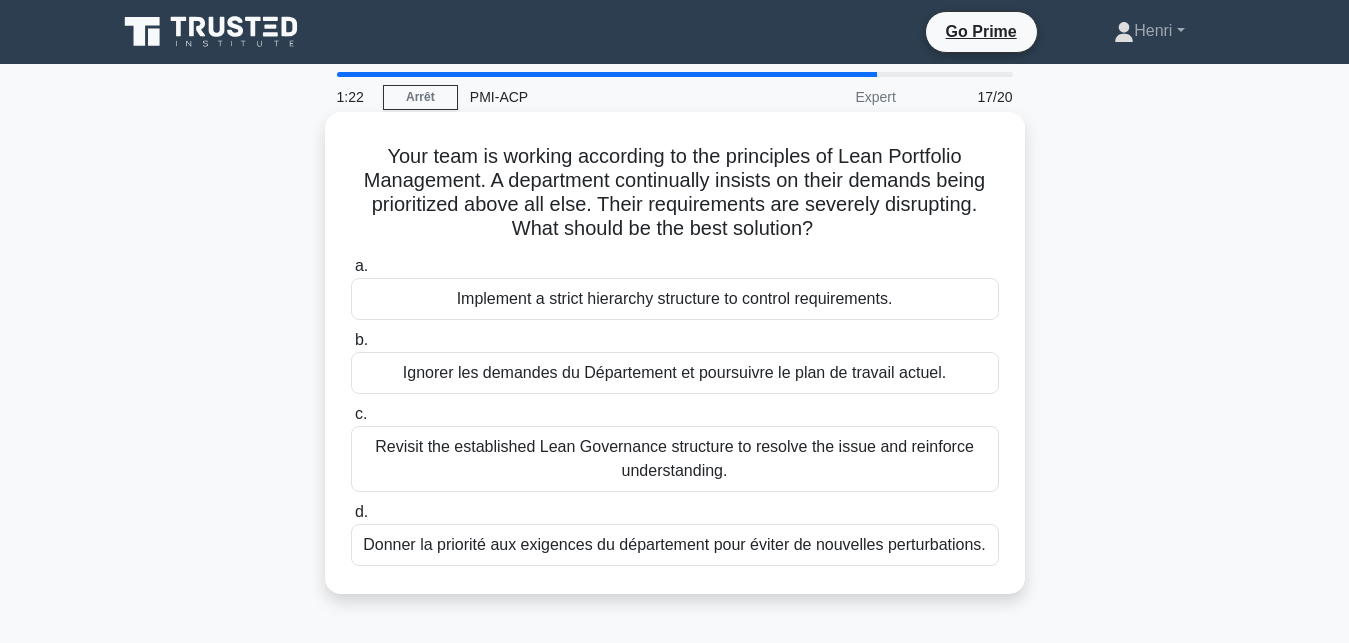 click on "Mettre en place une structure hiérarchique stricte pour contrôler les exigences." at bounding box center (675, 299) 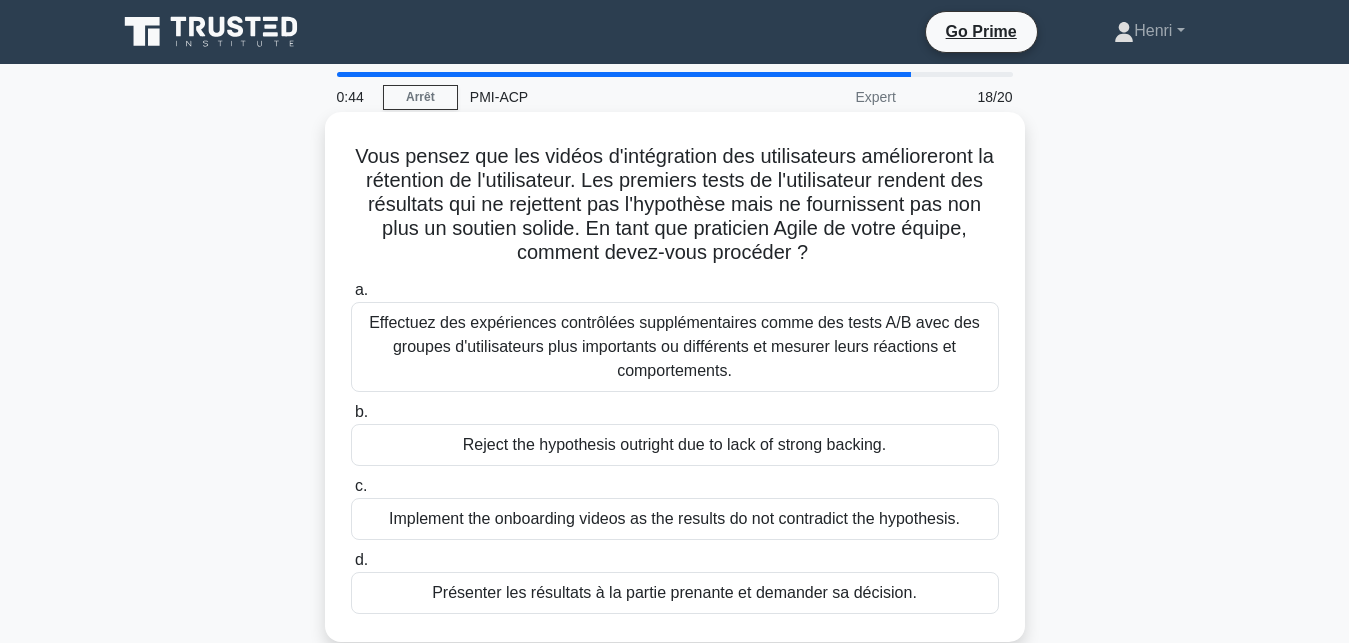 click on "Effectuez des expériences contrôlées supplémentaires comme des tests A/B avec des groupes d'utilisateurs plus importants ou différents et mesurer leurs réactions et comportements." at bounding box center (675, 347) 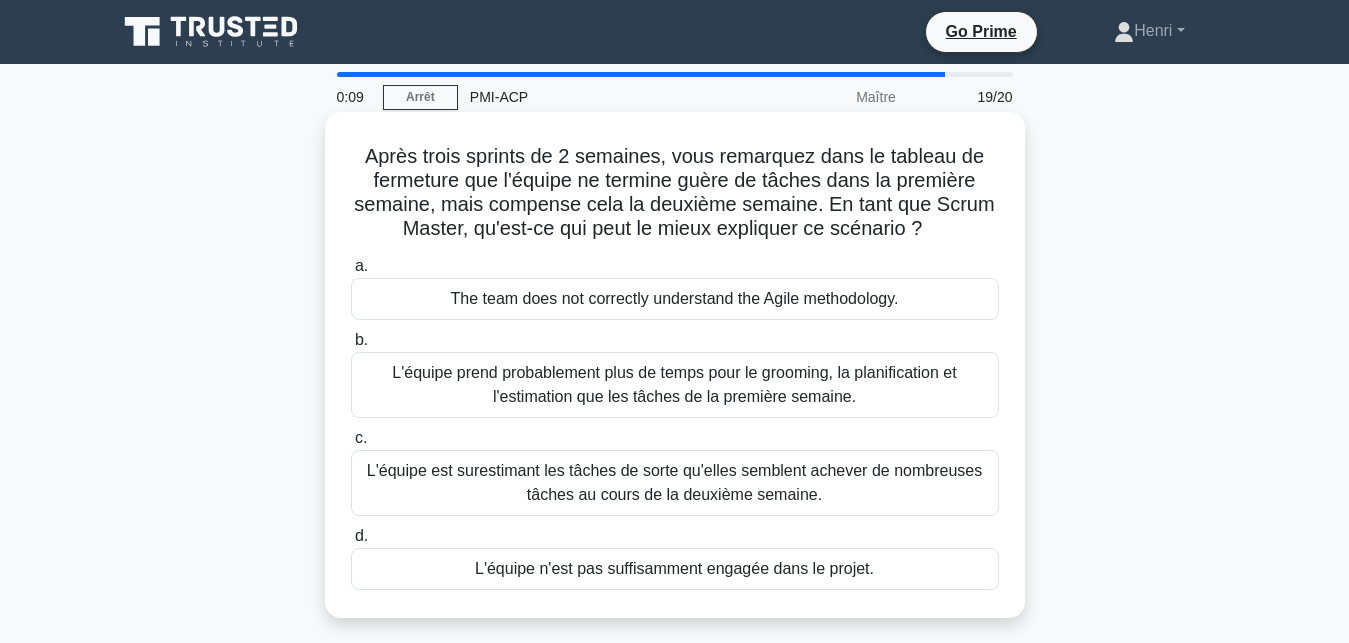 click on "L'équipe prend probablement plus de temps pour le grooming, la planification et l'estimation que les tâches de la première semaine." at bounding box center (675, 385) 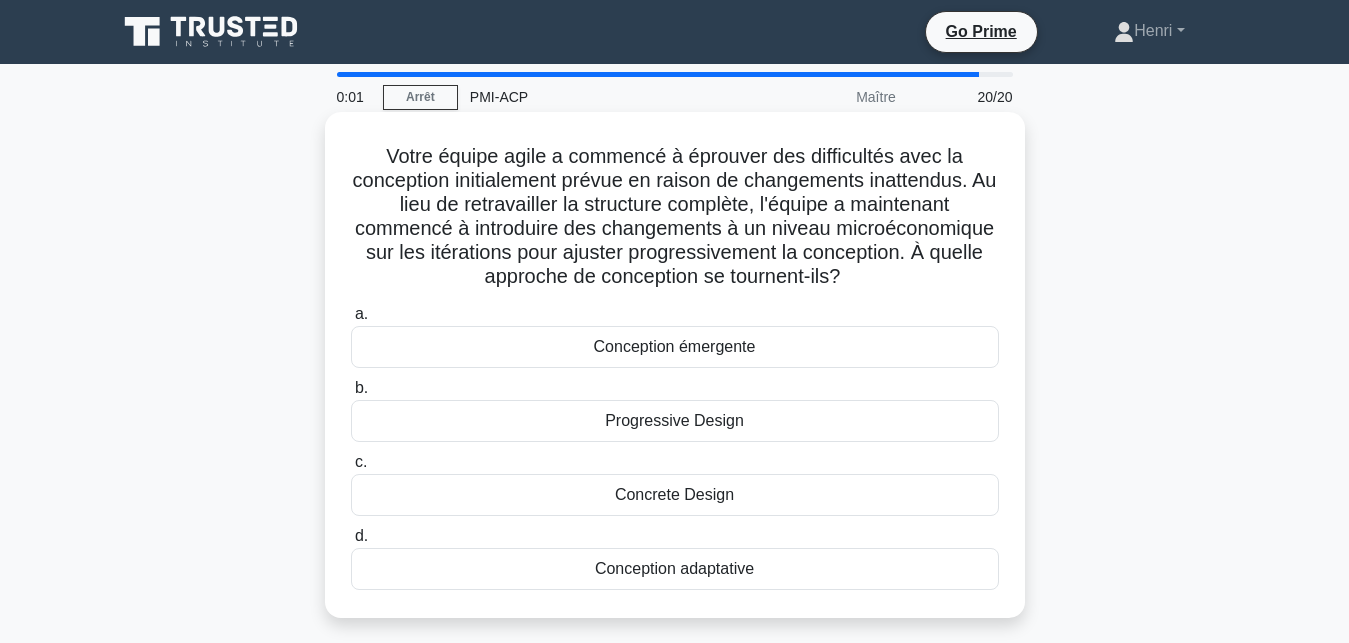 click on "Conception progressive" at bounding box center (675, 421) 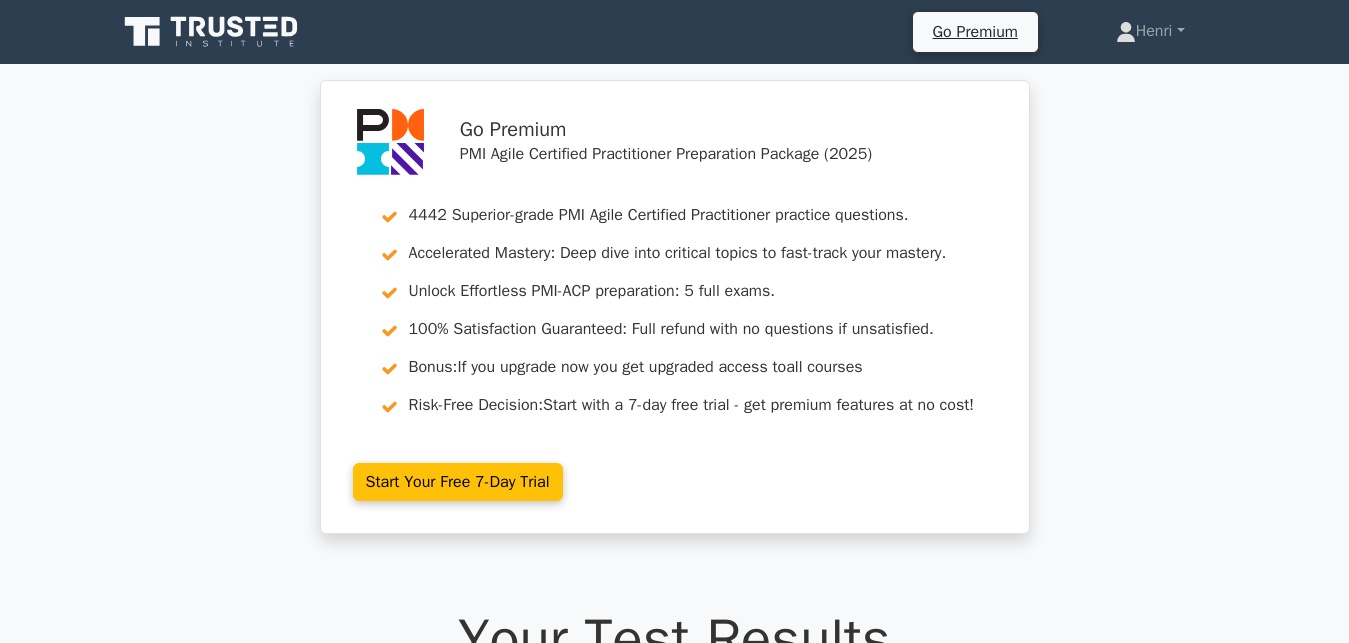 scroll, scrollTop: 0, scrollLeft: 0, axis: both 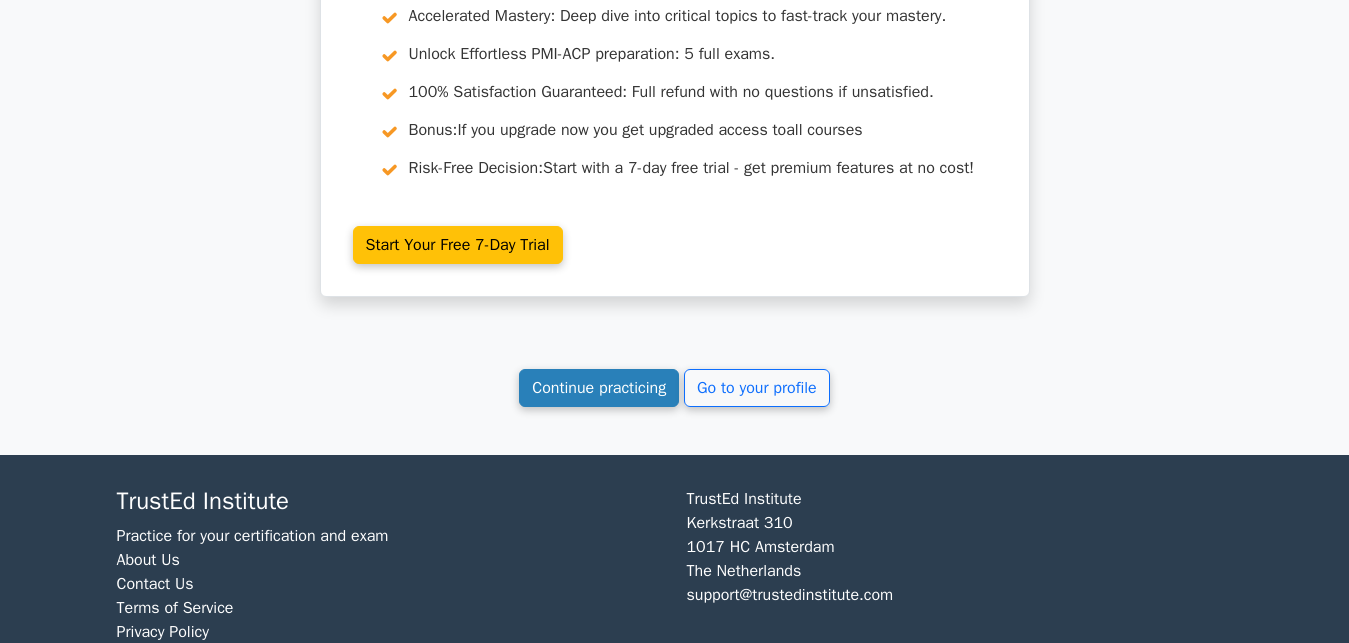 click on "Continue practicing" at bounding box center (599, 388) 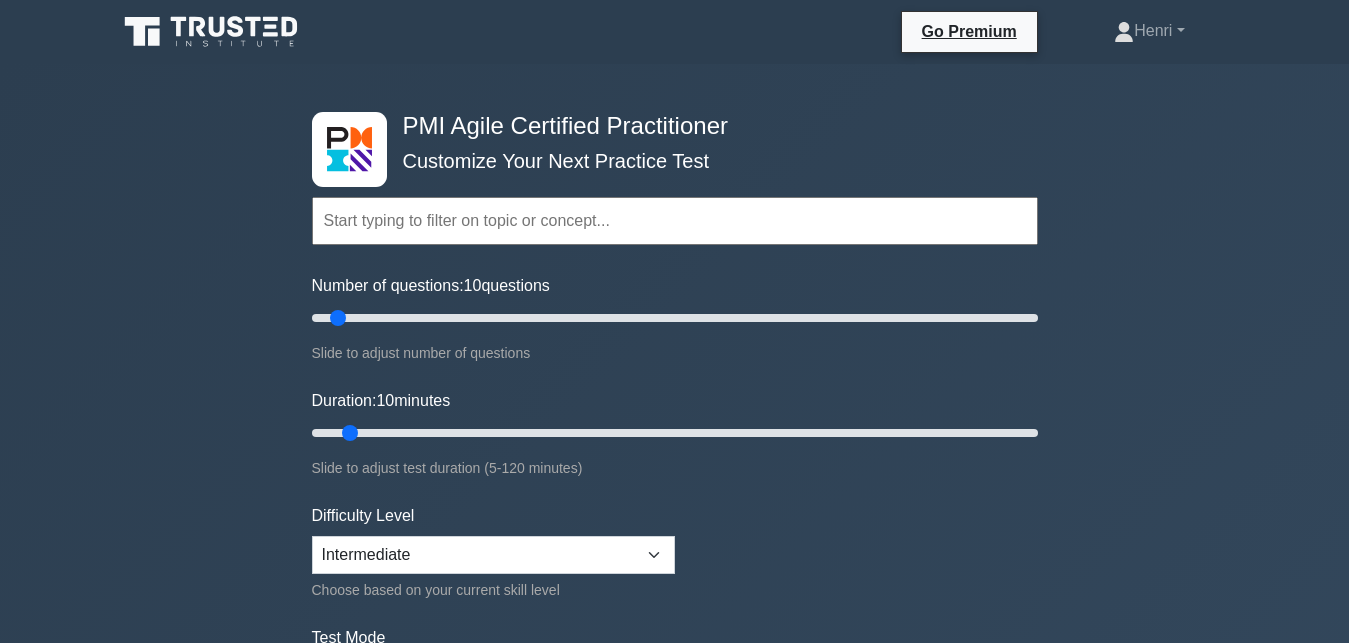 scroll, scrollTop: 0, scrollLeft: 0, axis: both 